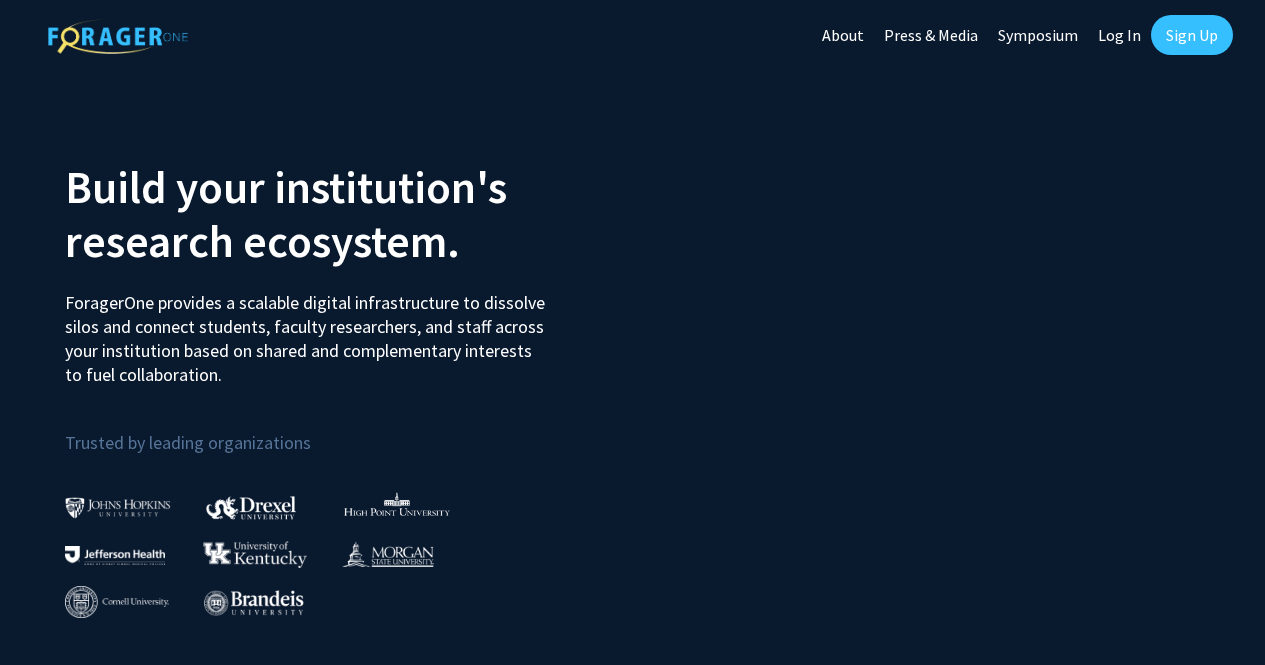 scroll, scrollTop: 0, scrollLeft: 0, axis: both 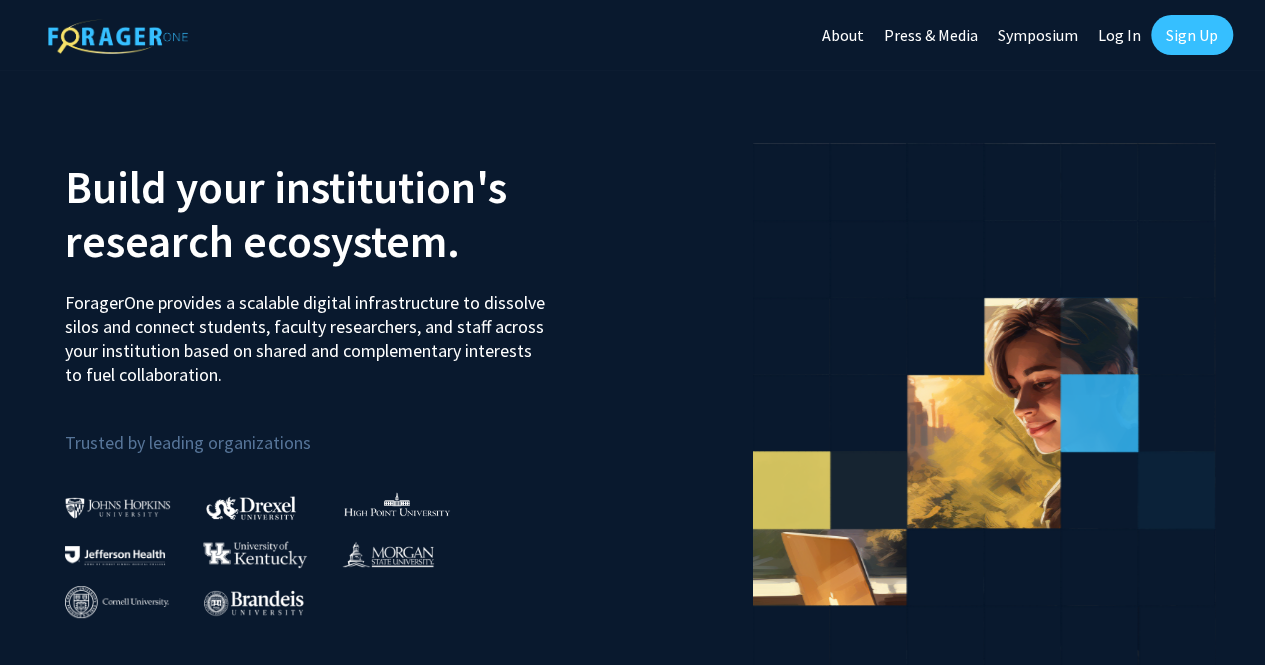 click on "Sign Up" 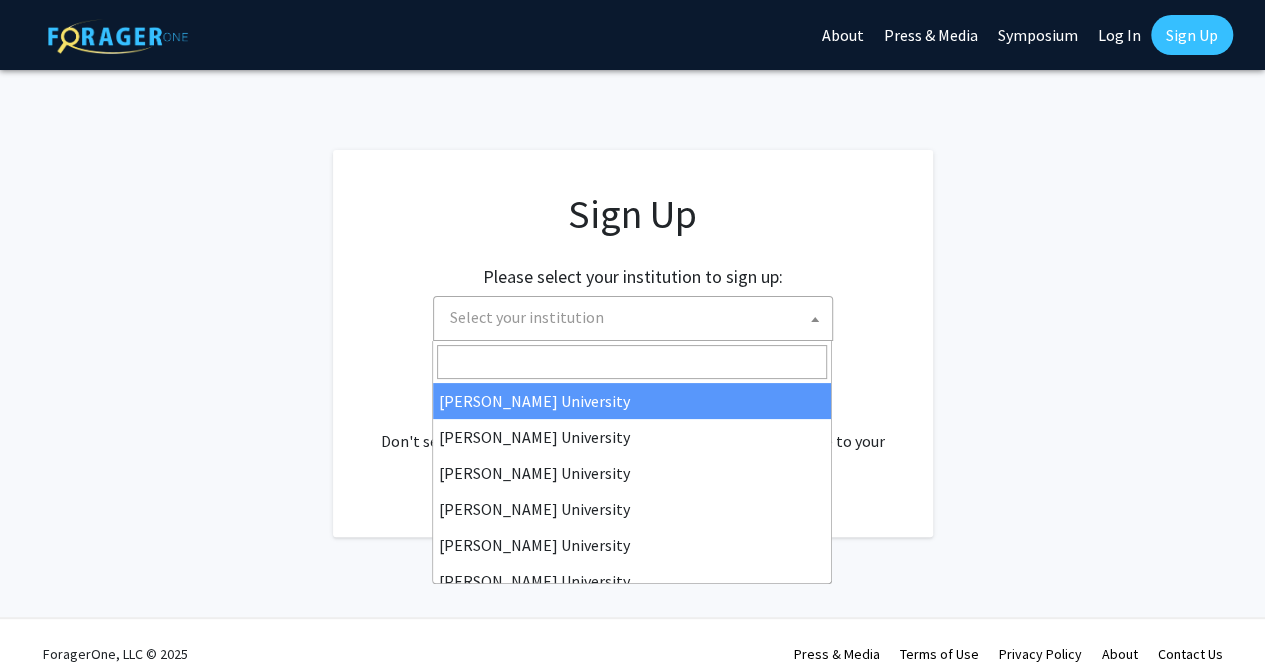 click on "Select your institution" at bounding box center (637, 317) 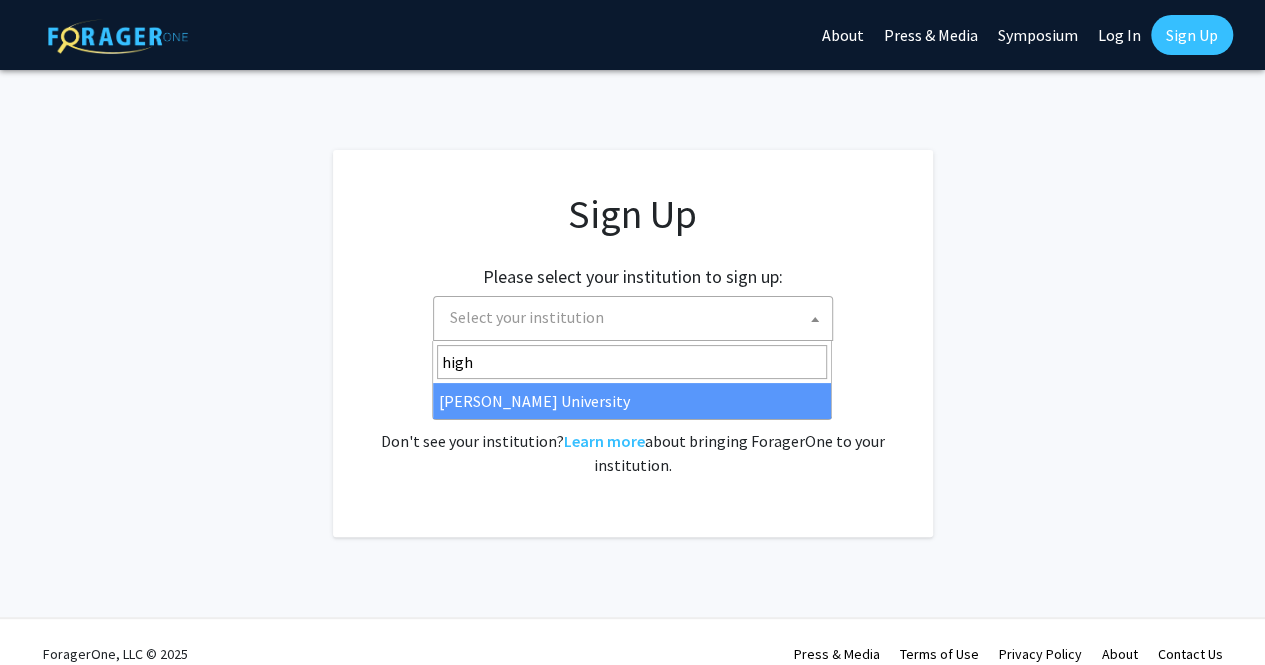 type on "high" 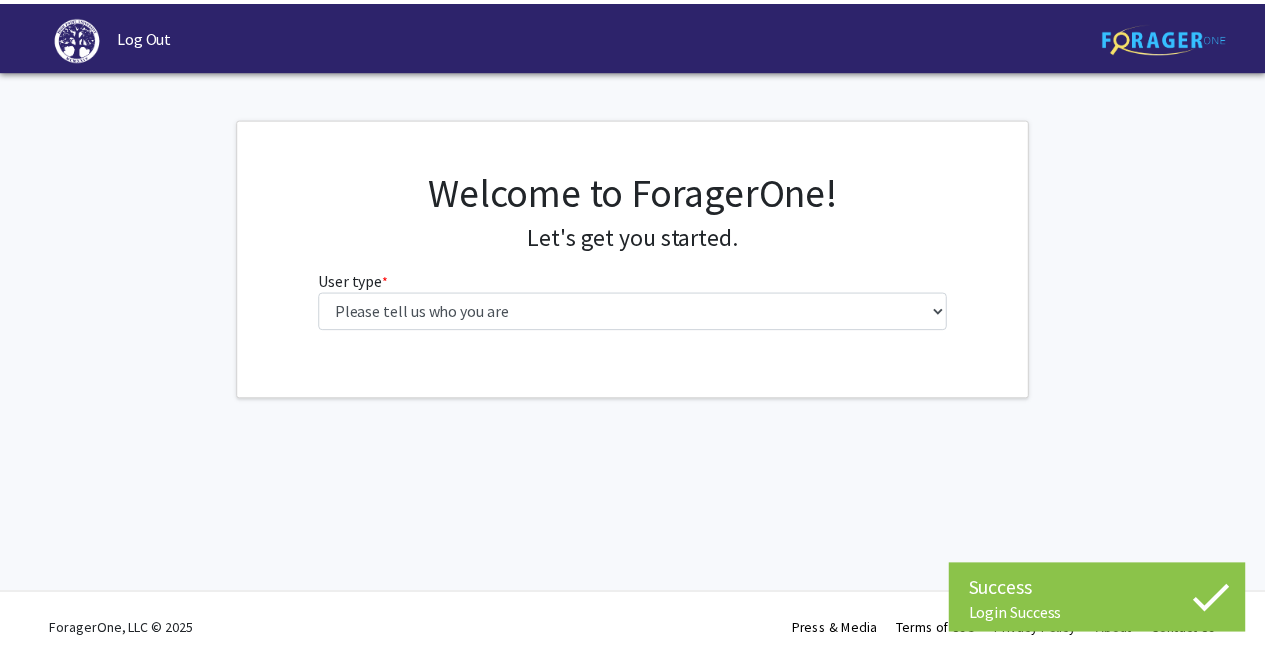 scroll, scrollTop: 0, scrollLeft: 0, axis: both 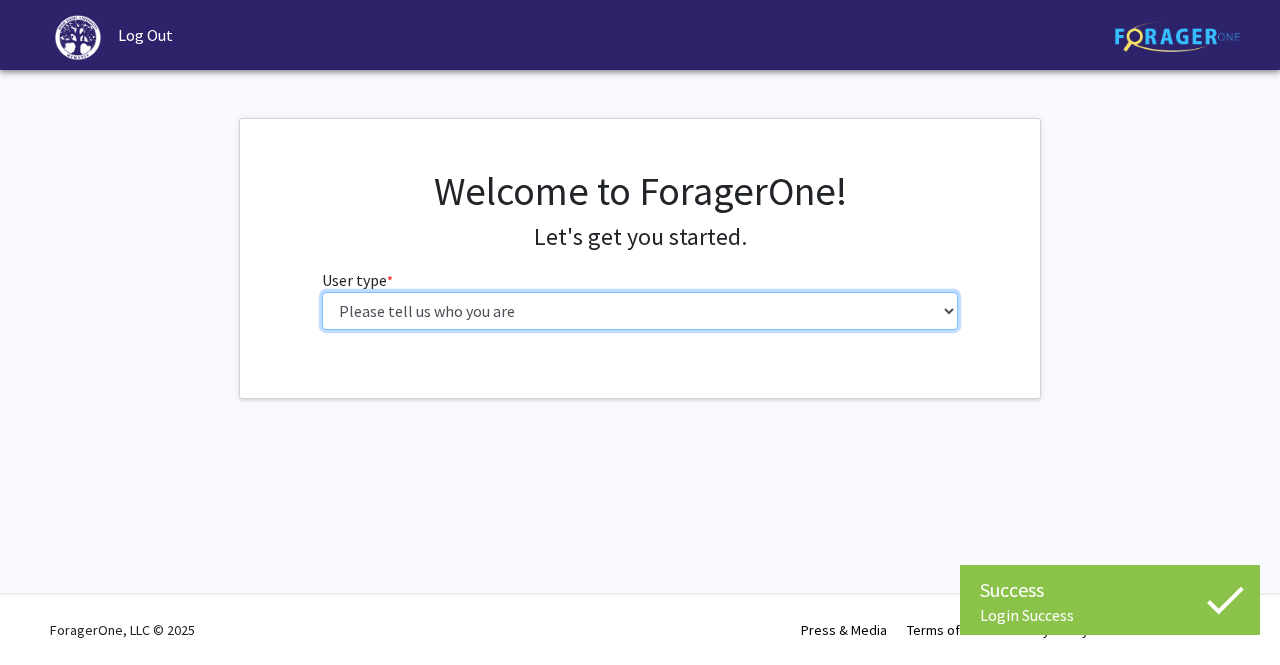 click on "Please tell us who you are  Undergraduate Student   Master's Student   Doctoral Candidate (PhD, MD, DMD, PharmD, etc.)   Postdoctoral Researcher / Research Staff / Medical Resident / Medical Fellow   Faculty   Administrative Staff" at bounding box center (640, 311) 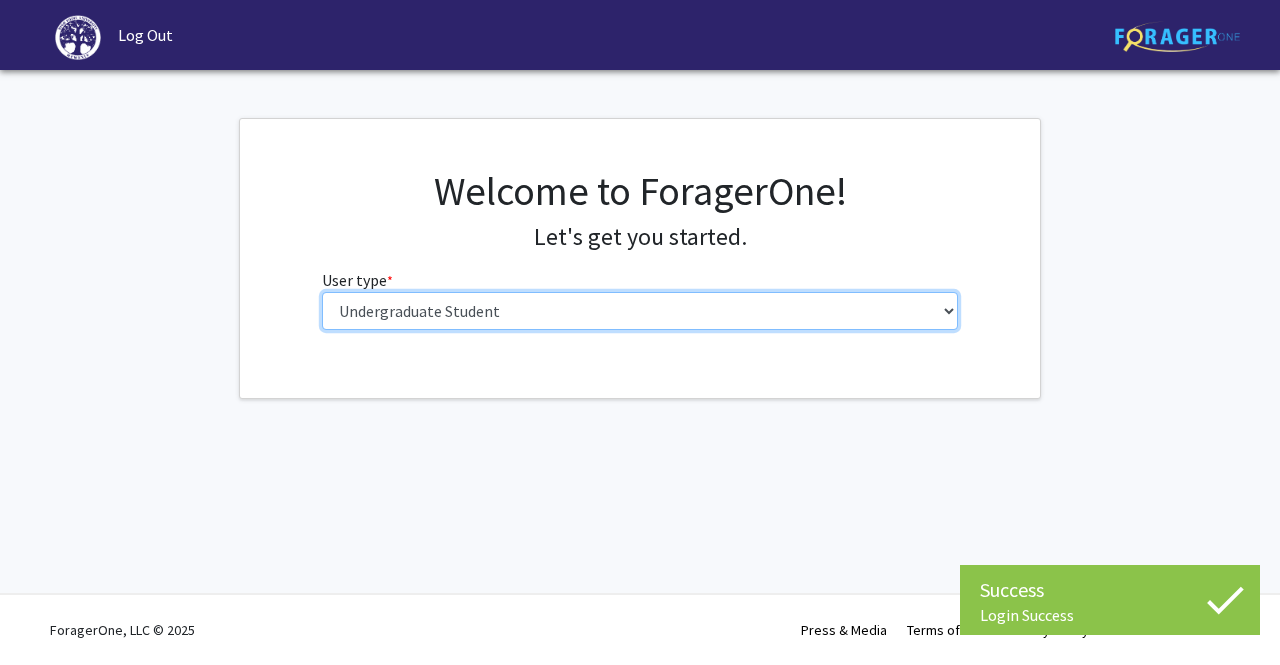 click on "Please tell us who you are  Undergraduate Student   Master's Student   Doctoral Candidate (PhD, MD, DMD, PharmD, etc.)   Postdoctoral Researcher / Research Staff / Medical Resident / Medical Fellow   Faculty   Administrative Staff" at bounding box center (640, 311) 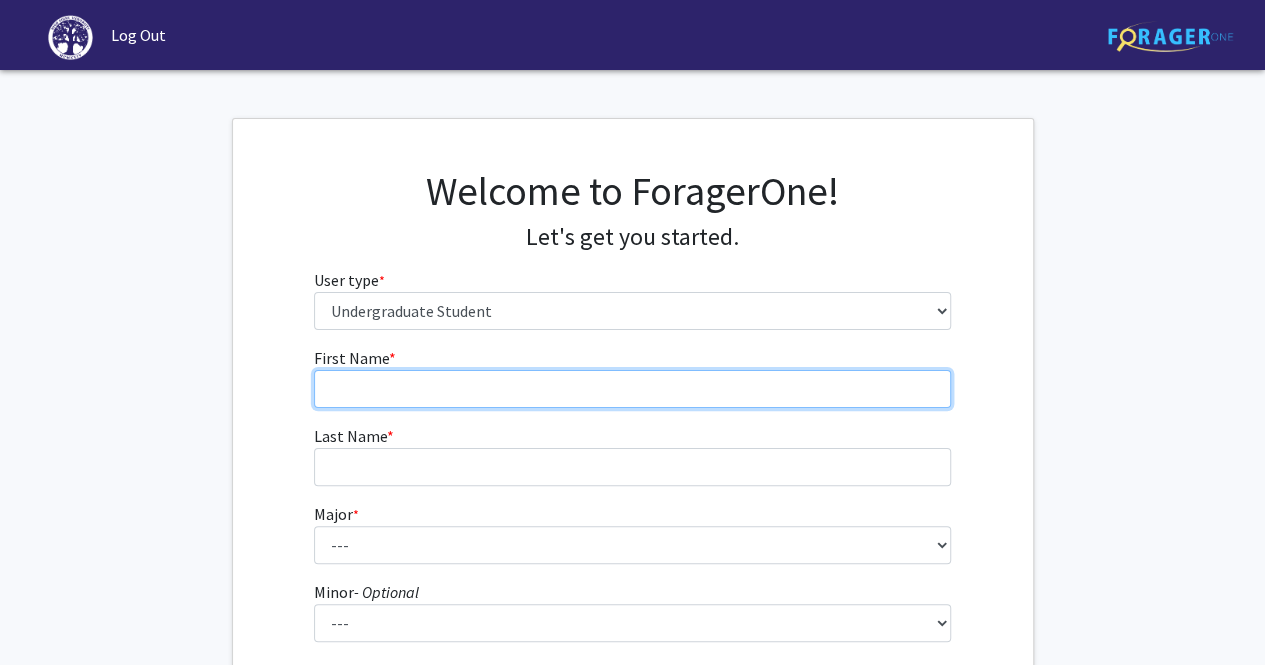 click on "First Name * required" at bounding box center (632, 389) 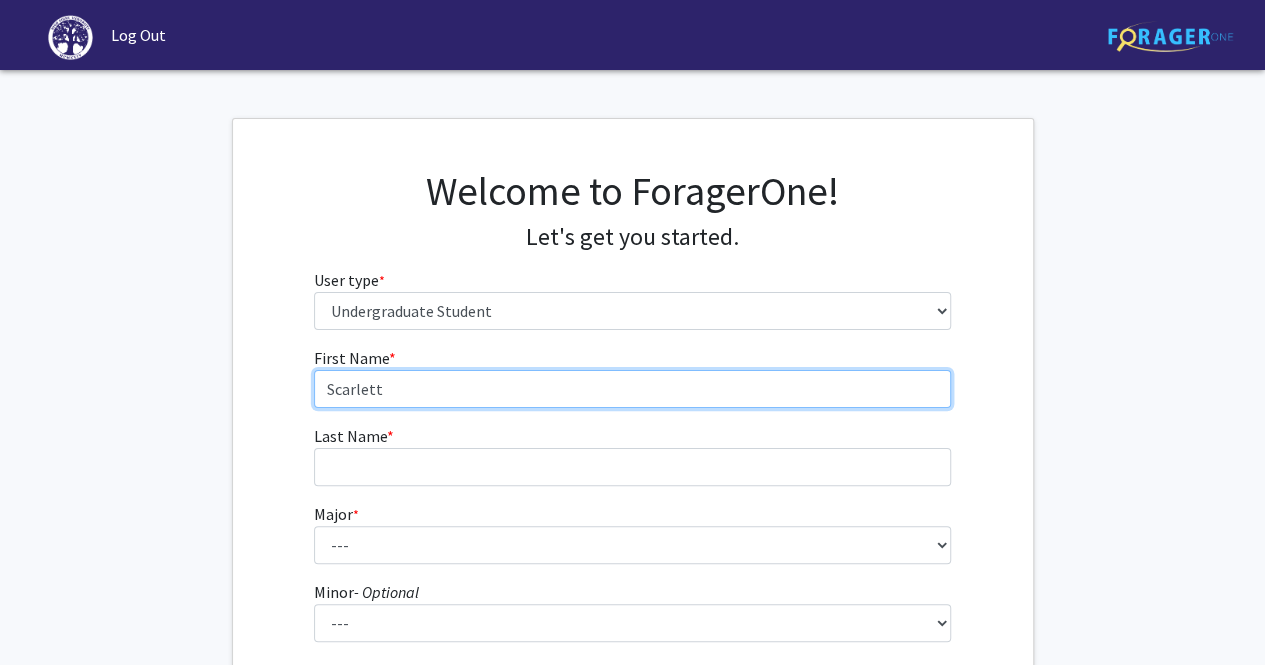 type on "Scarlett" 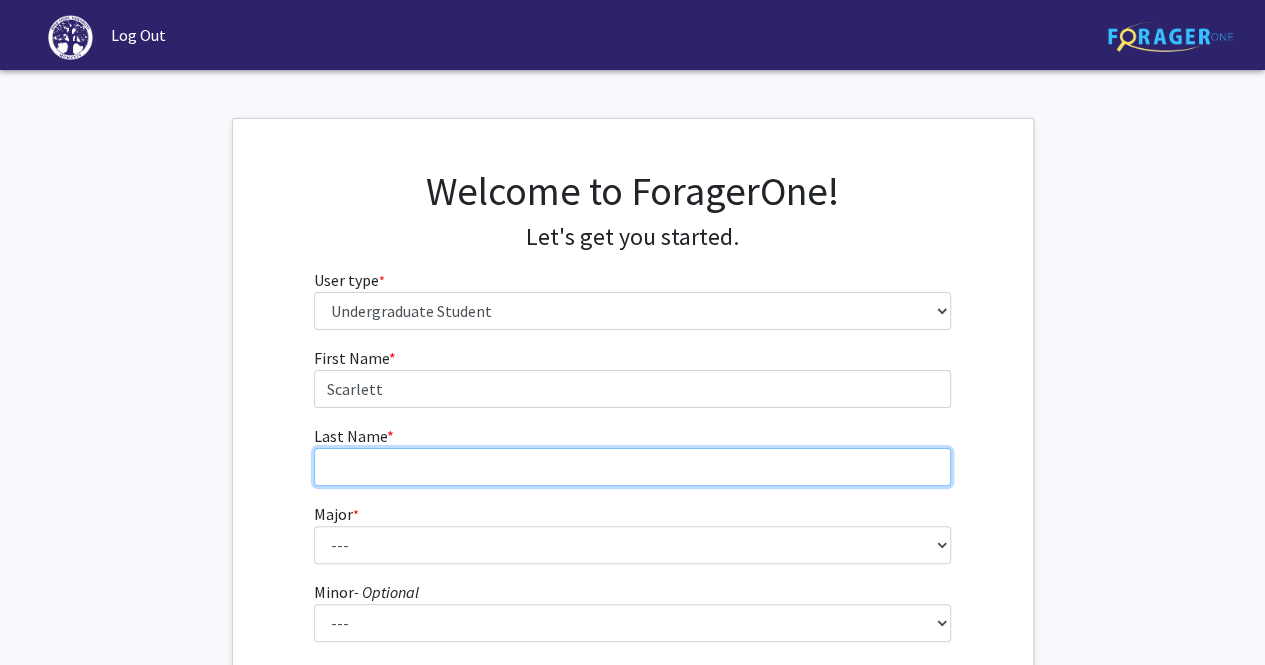 click on "Last Name * required" at bounding box center [632, 467] 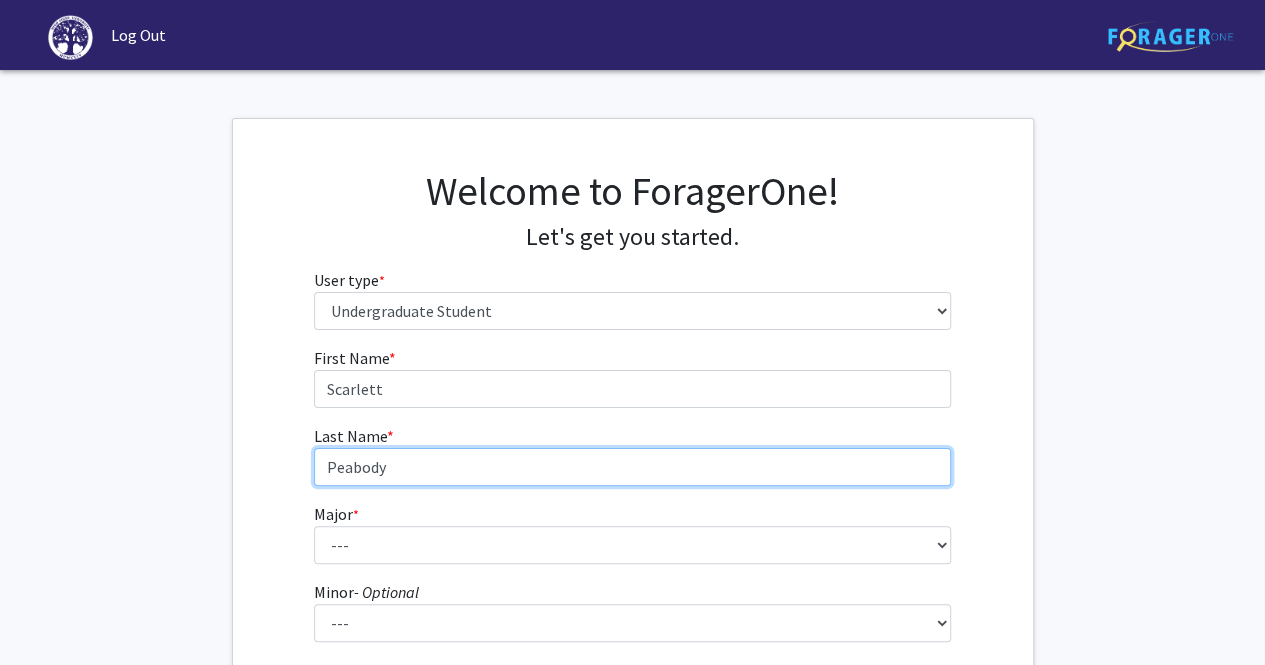 type on "Peabody" 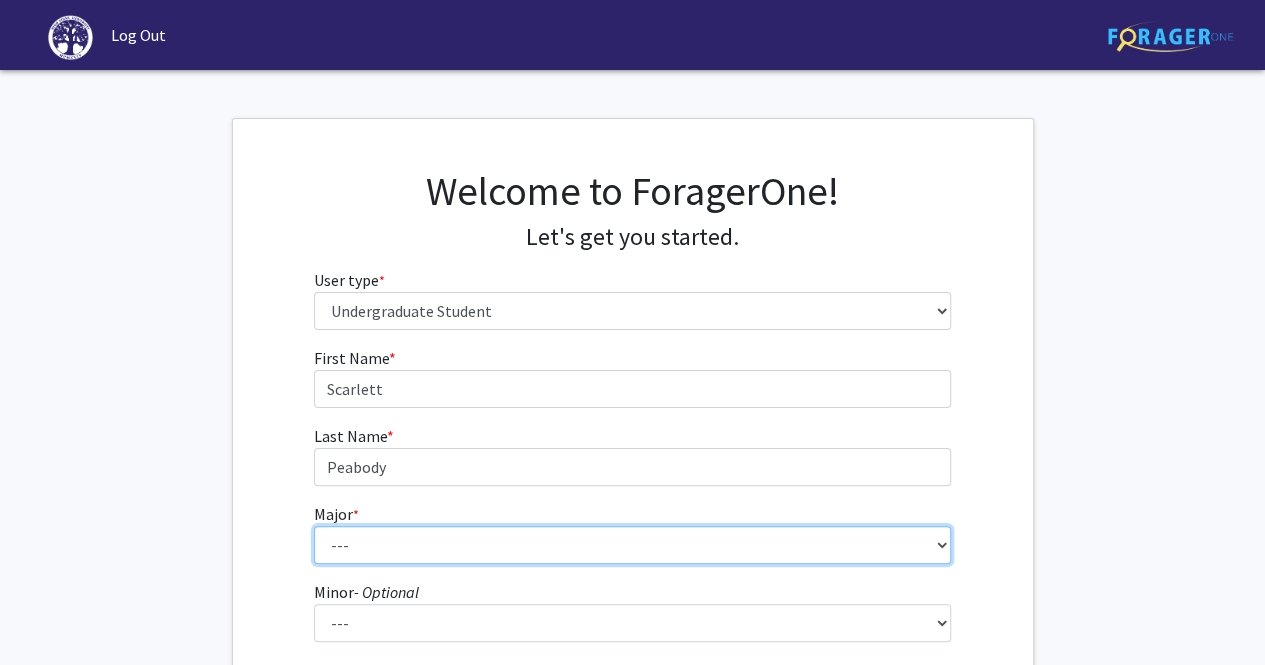 click on "---  Accounting   Actuarial Science   Advertising, Public Relations, and Strategic Communication   Biochemistry   Biology   Business Administration   Business Analytics & Economics   Chemistry   Computer Engineering   Computer Science   Criminal Justice   Cybersecurity   Dance   Data Analytics & Statistics   Data Science   Design Studies with Concentration in Graphic Design   Education Studies   Electrical Engineering   Elementary Education   English (Literature)   English (Writing)   Entrepreneurship   Event Management   Exercise Science   Fashion Merchandising   Finance   French & Francophone Studies   Game Design   Graphic Design   Health & Physical Education   Health and Wellness   Healthcare Management   History   Hospitality Management   Human Relations   Individualized Major Programs   Interior Design   International Business   International Relations   Journalism   Marketing   Mathematical Economics   Mathematics   Mechanical Engineering   Mechatronics   Media Production   Middle Grades Education" at bounding box center [632, 545] 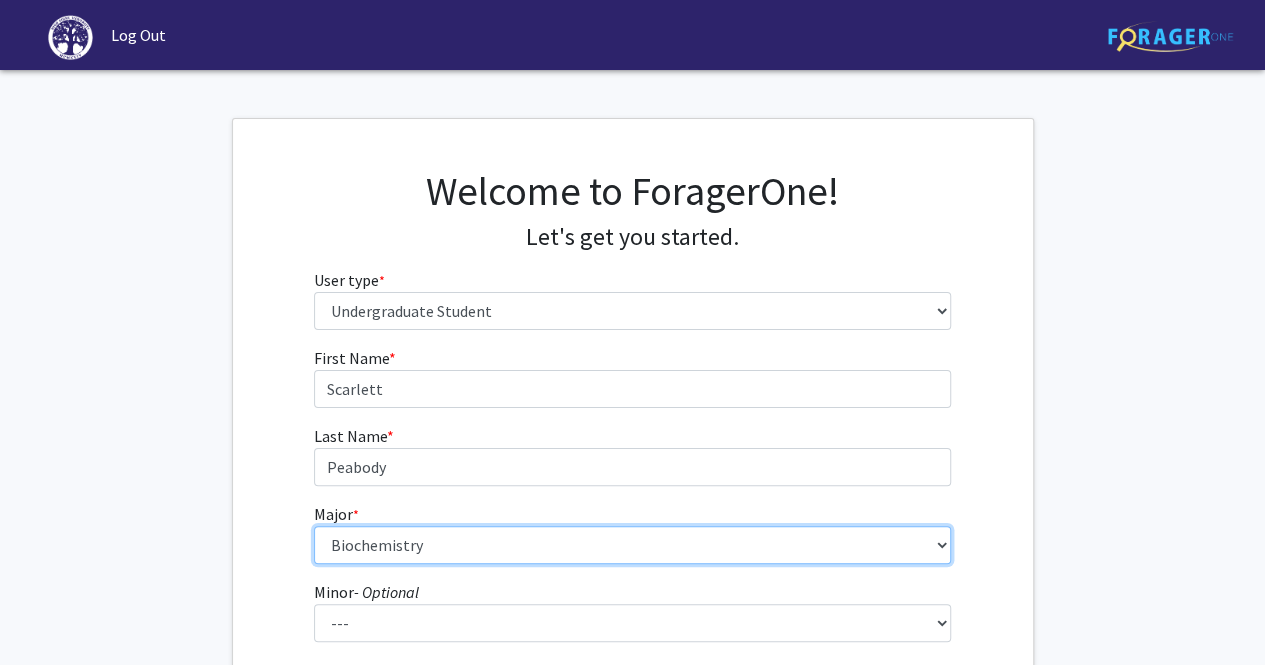 click on "---  Accounting   Actuarial Science   Advertising, Public Relations, and Strategic Communication   Biochemistry   Biology   Business Administration   Business Analytics & Economics   Chemistry   Computer Engineering   Computer Science   Criminal Justice   Cybersecurity   Dance   Data Analytics & Statistics   Data Science   Design Studies with Concentration in Graphic Design   Education Studies   Electrical Engineering   Elementary Education   English (Literature)   English (Writing)   Entrepreneurship   Event Management   Exercise Science   Fashion Merchandising   Finance   French & Francophone Studies   Game Design   Graphic Design   Health & Physical Education   Health and Wellness   Healthcare Management   History   Hospitality Management   Human Relations   Individualized Major Programs   Interior Design   International Business   International Relations   Journalism   Marketing   Mathematical Economics   Mathematics   Mechanical Engineering   Mechatronics   Media Production   Middle Grades Education" at bounding box center [632, 545] 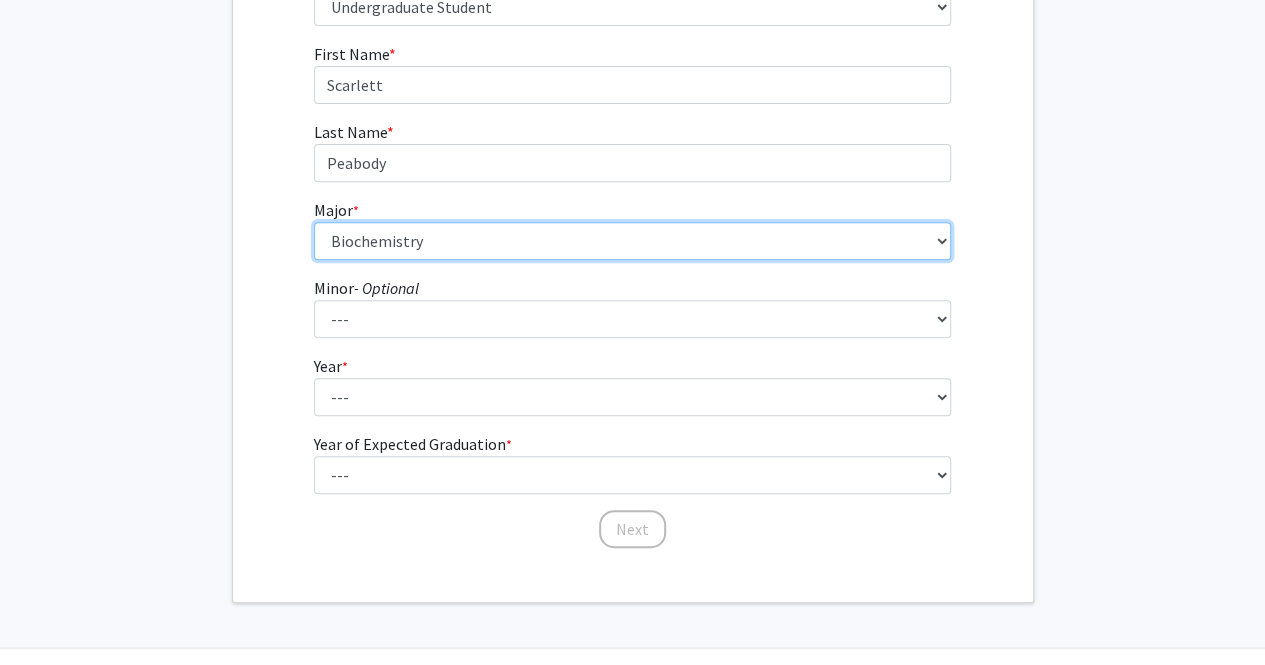 scroll, scrollTop: 356, scrollLeft: 0, axis: vertical 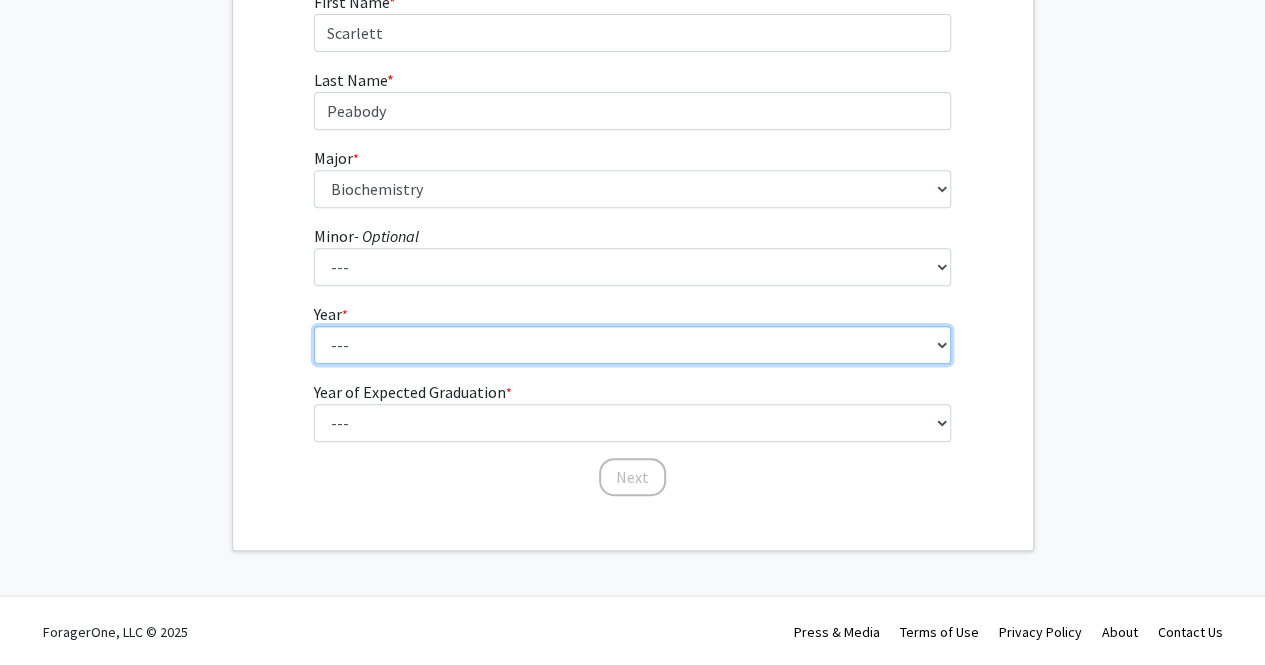 click on "---  First-year   Sophomore   Junior   Senior   Postbaccalaureate Certificate" at bounding box center (632, 345) 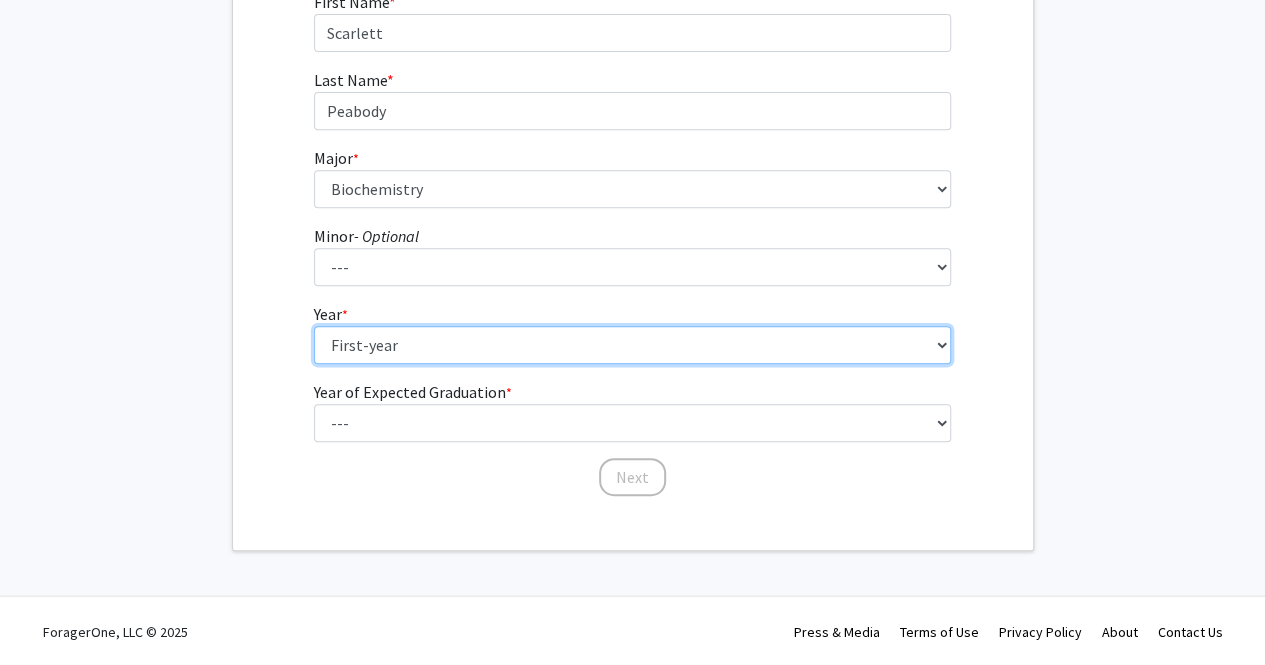 click on "---  First-year   Sophomore   Junior   Senior   Postbaccalaureate Certificate" at bounding box center (632, 345) 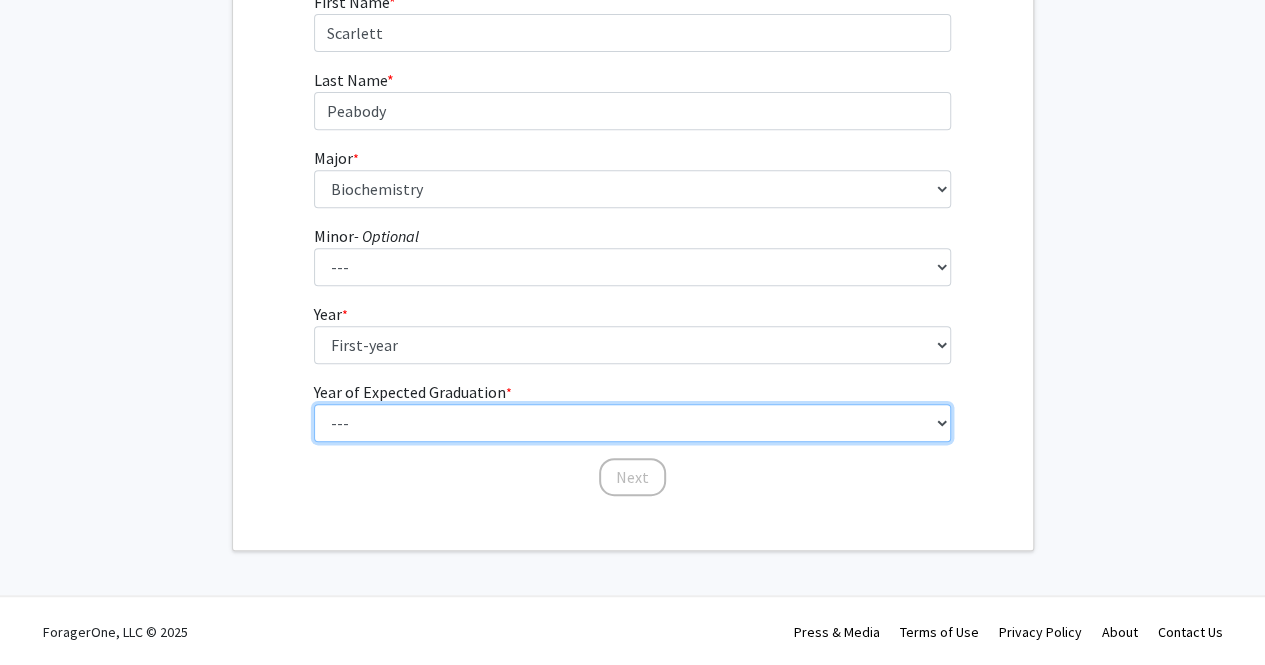 click on "---  2025   2026   2027   2028   2029   2030   2031   2032   2033   2034" at bounding box center (632, 423) 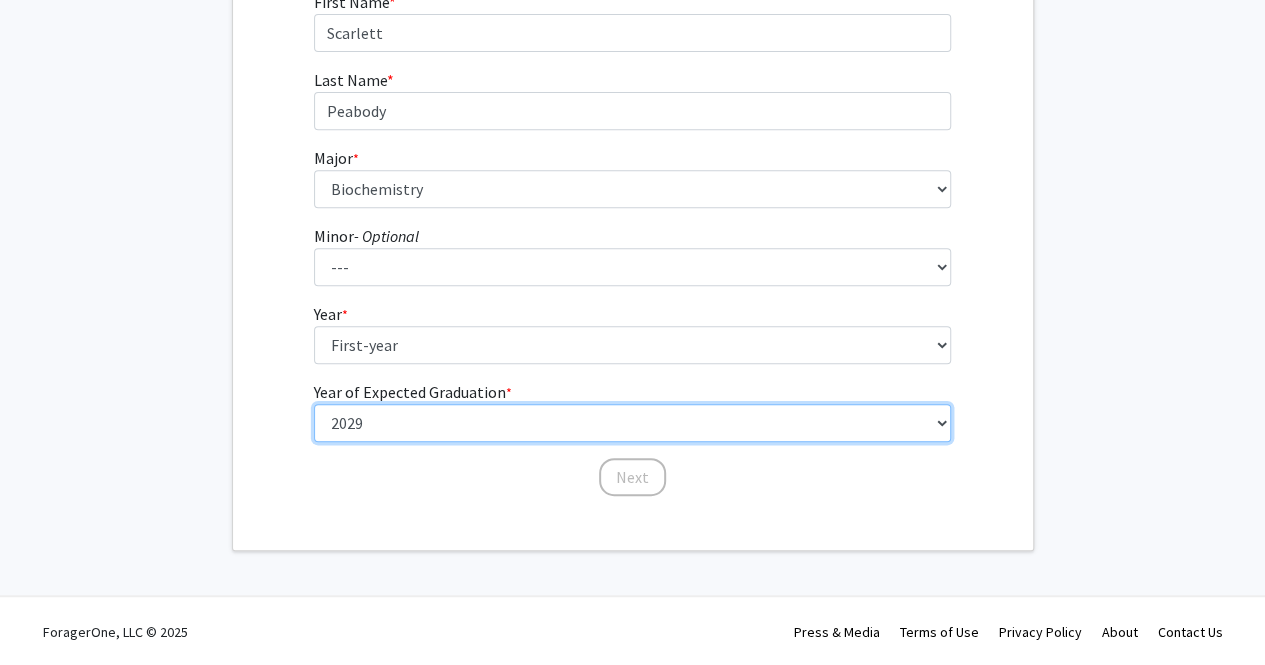 click on "---  2025   2026   2027   2028   2029   2030   2031   2032   2033   2034" at bounding box center [632, 423] 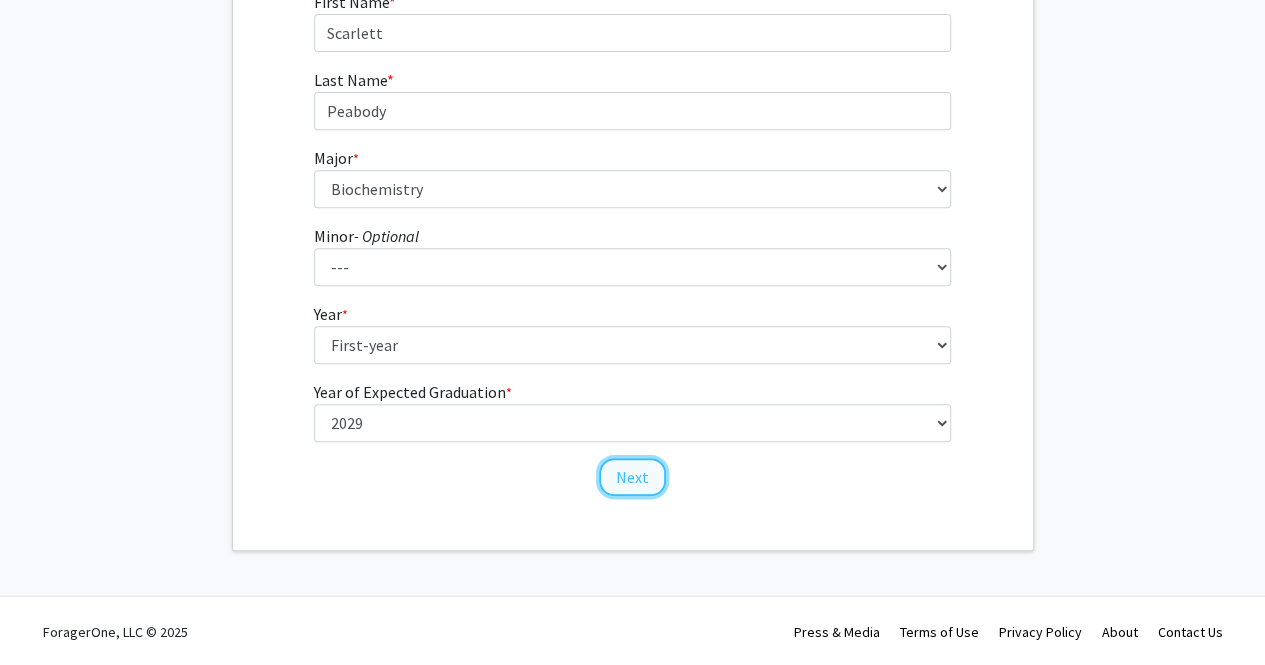click on "Next" 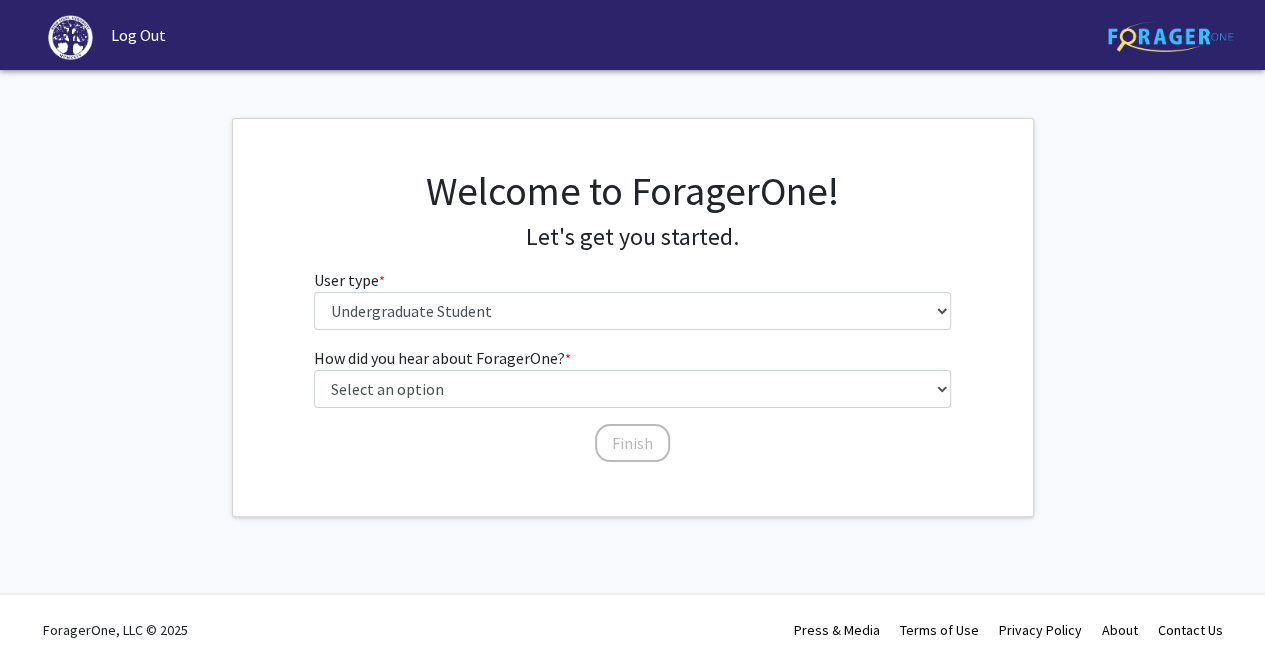 scroll, scrollTop: 0, scrollLeft: 0, axis: both 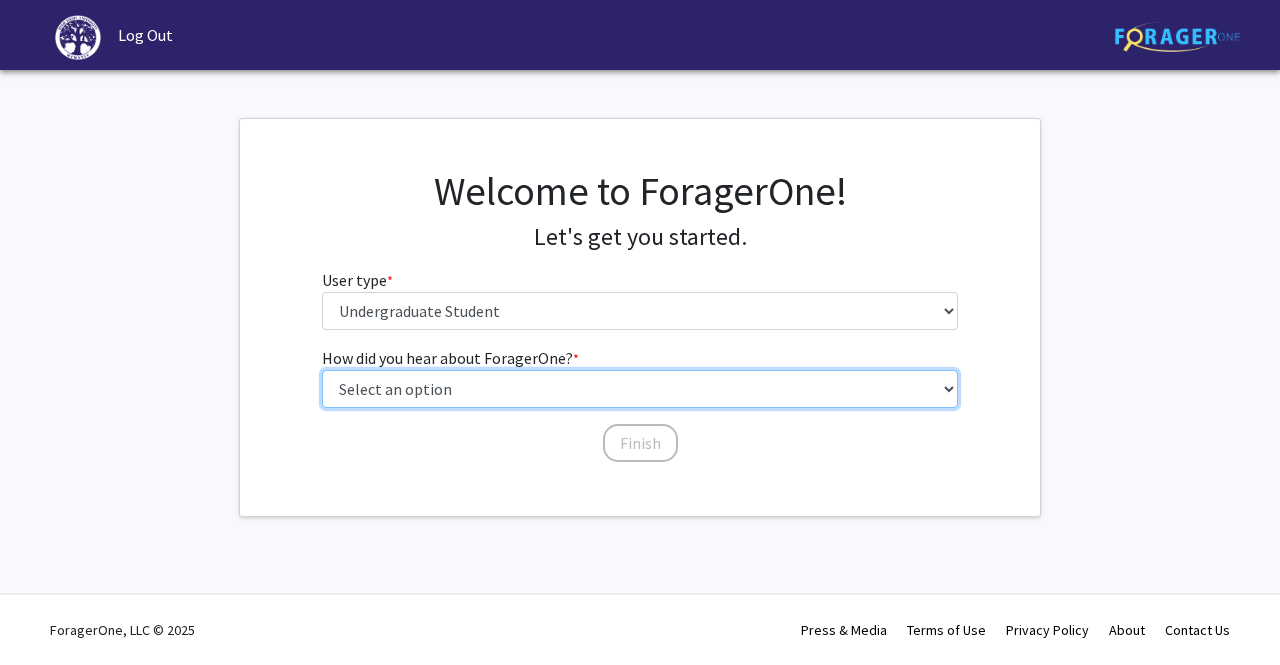 click on "Select an option  Peer/student recommendation   Faculty/staff recommendation   University website   University email or newsletter   Other" at bounding box center [640, 389] 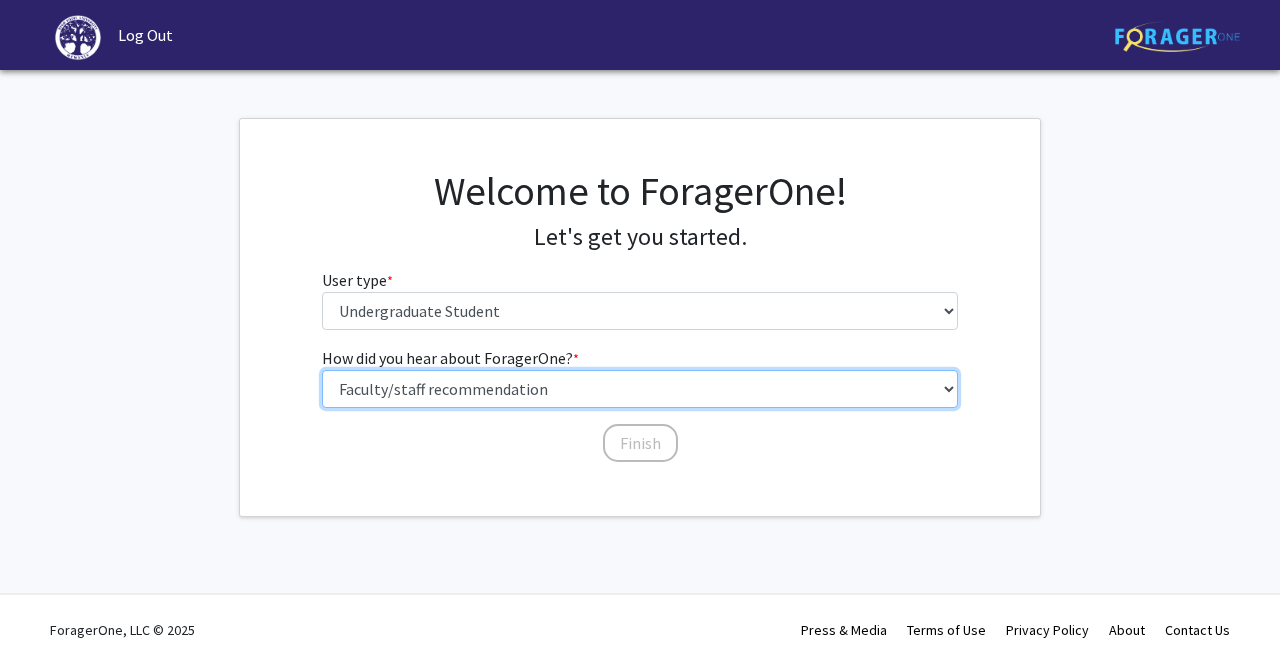 click on "Select an option  Peer/student recommendation   Faculty/staff recommendation   University website   University email or newsletter   Other" at bounding box center (640, 389) 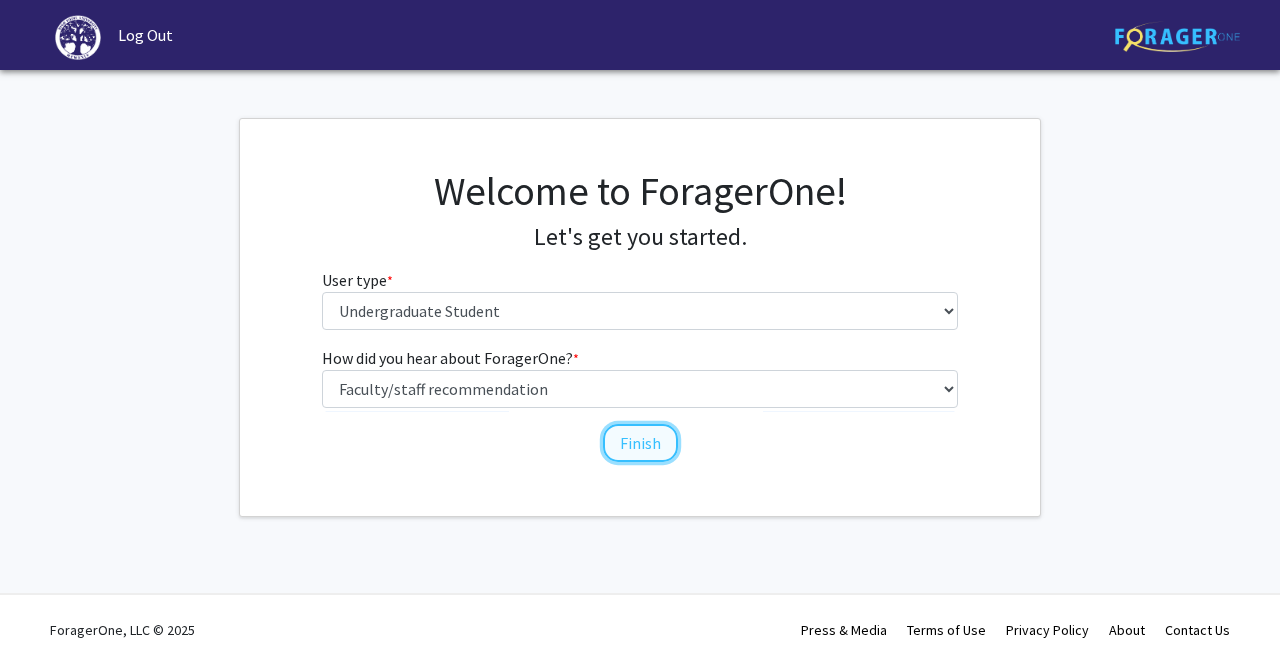 click on "Finish" 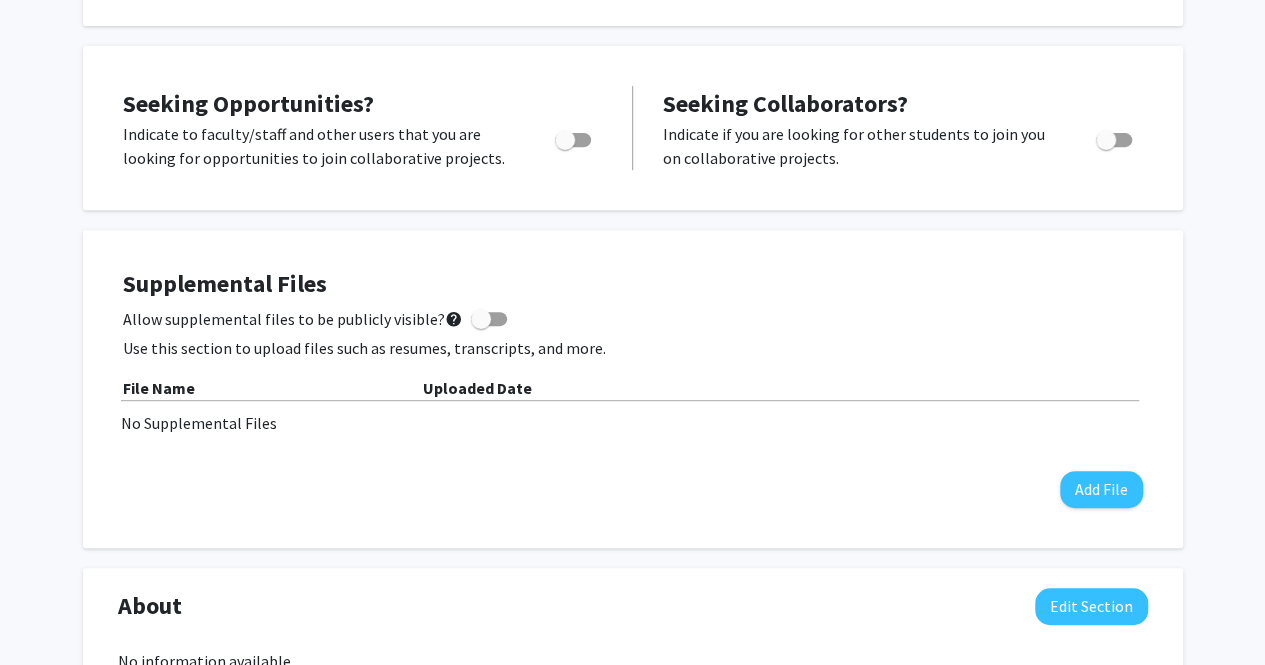 scroll, scrollTop: 0, scrollLeft: 0, axis: both 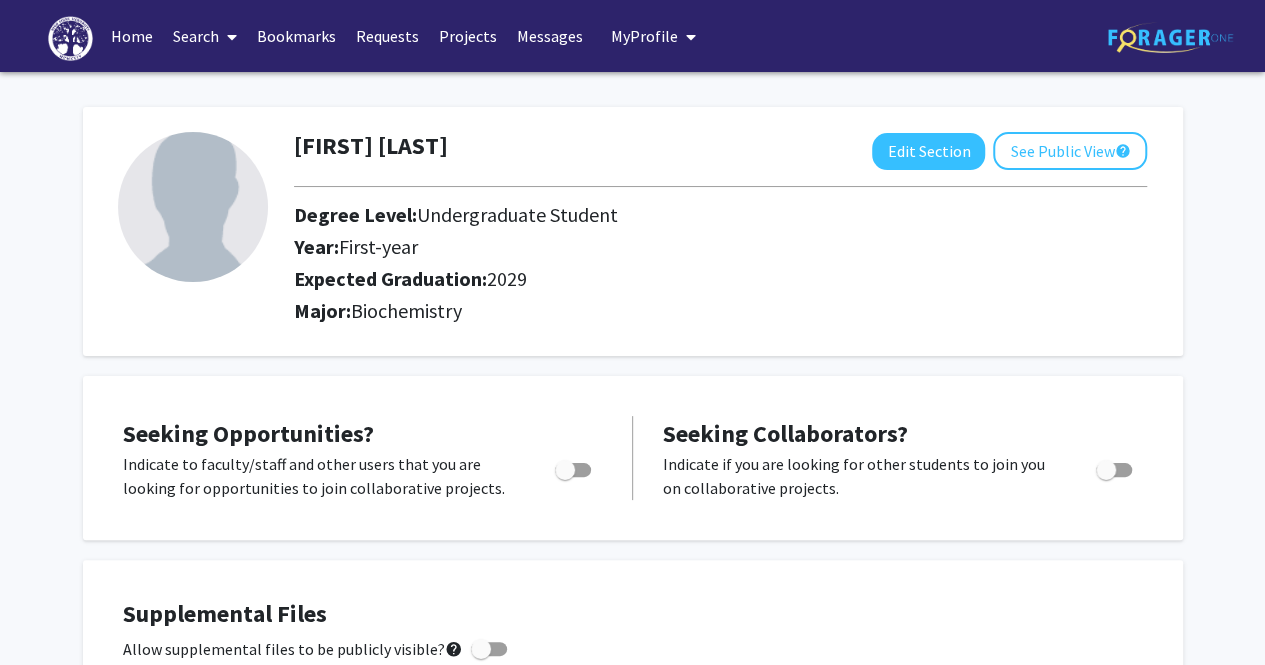 click on "Projects" at bounding box center [468, 36] 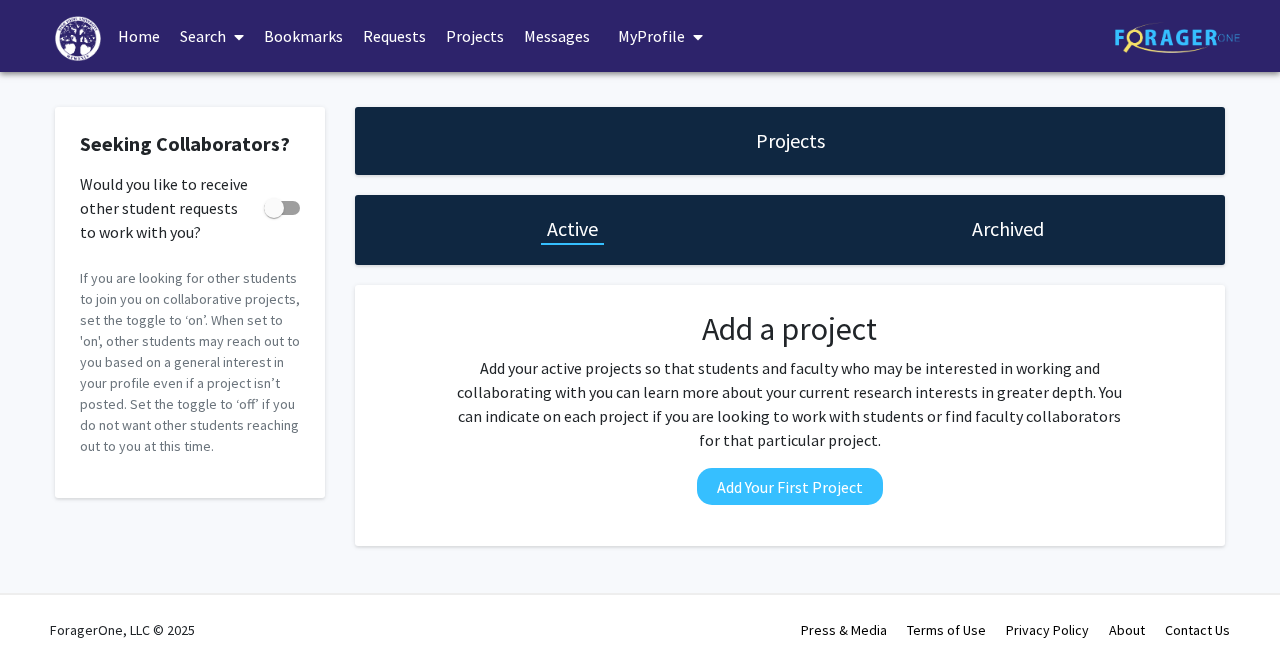 click on "Messages" at bounding box center [557, 36] 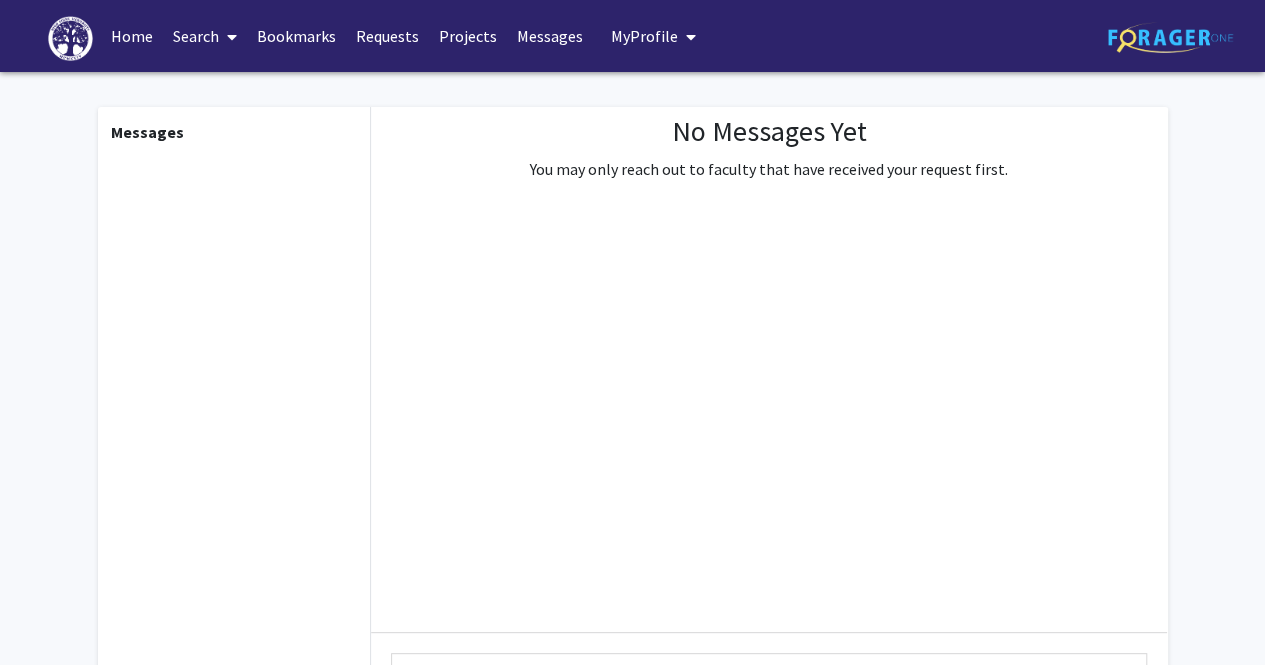 click on "Projects" at bounding box center [468, 36] 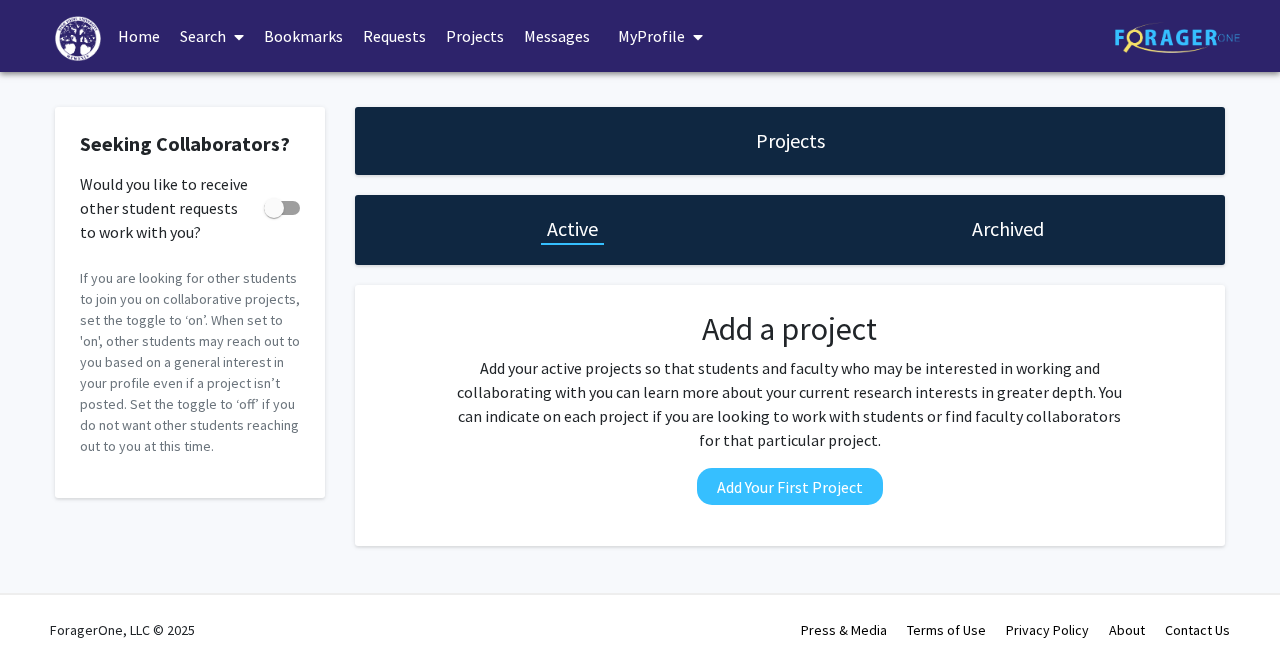 click on "Requests" at bounding box center (394, 36) 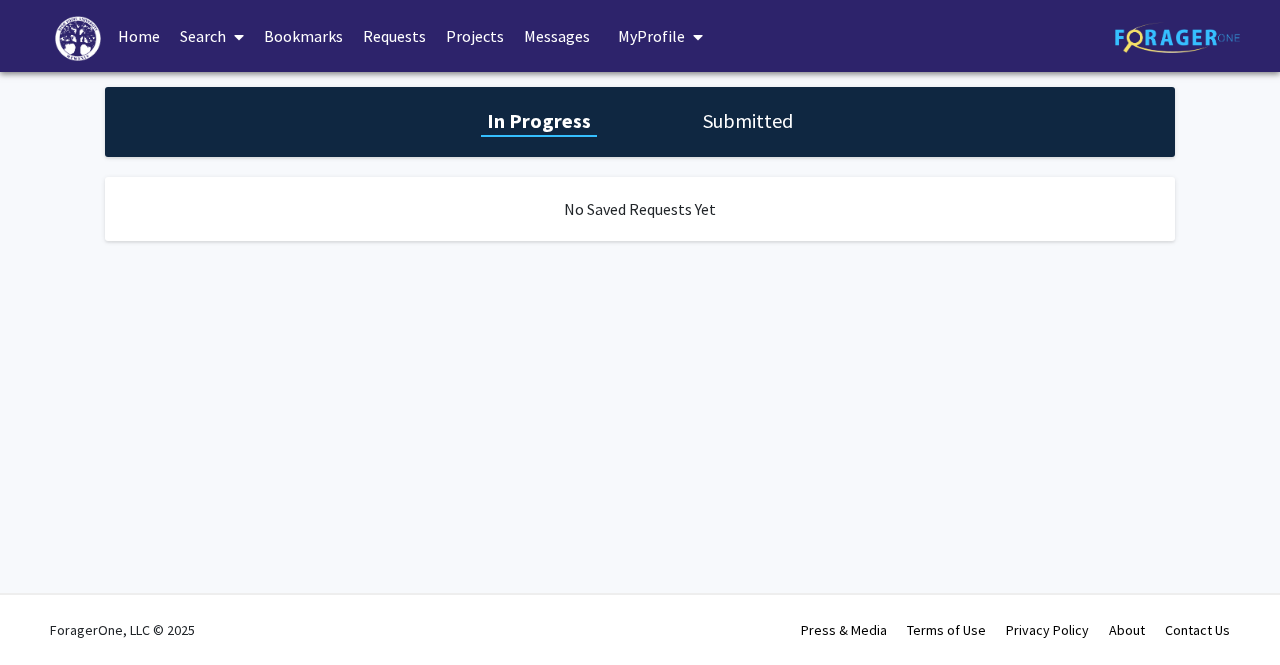 click on "Bookmarks" at bounding box center [303, 36] 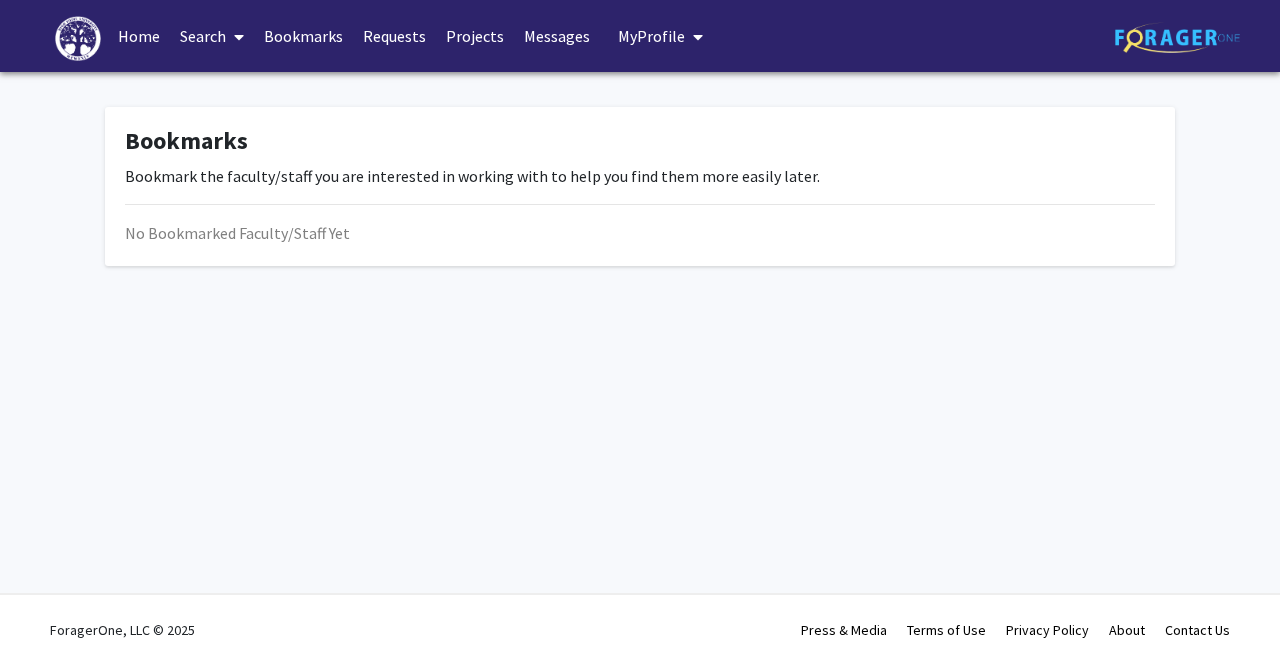 click on "Search" at bounding box center [212, 36] 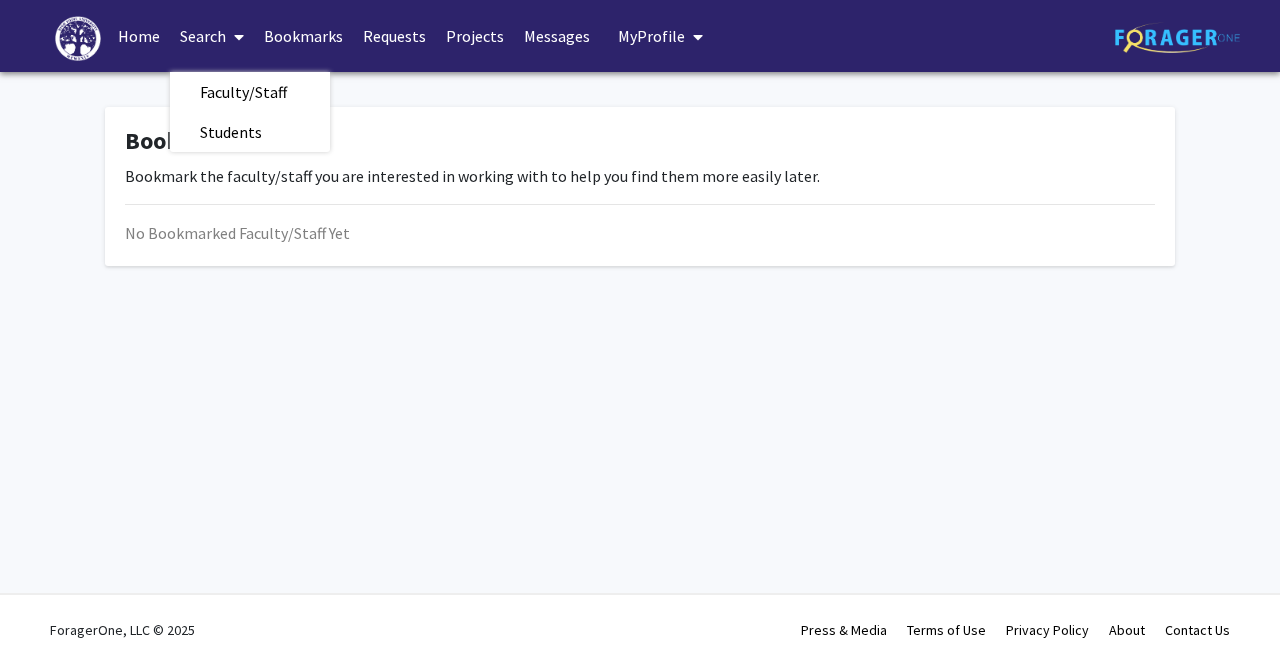 click at bounding box center (235, 37) 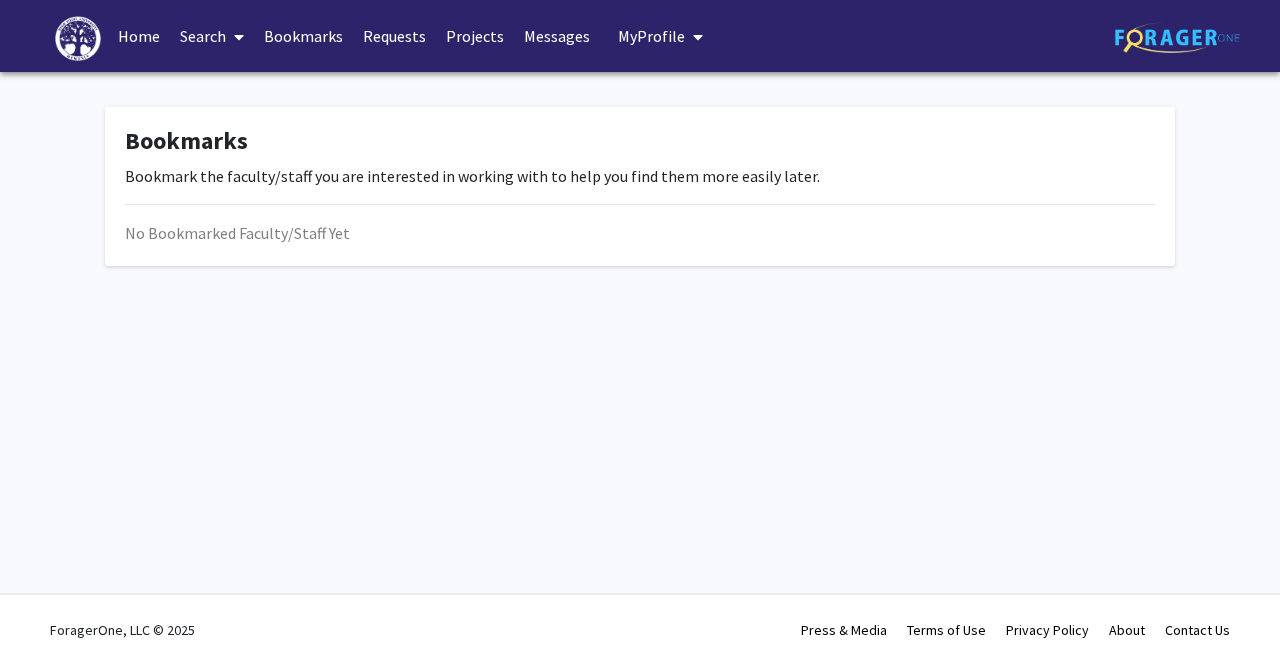 click on "Search" at bounding box center [212, 36] 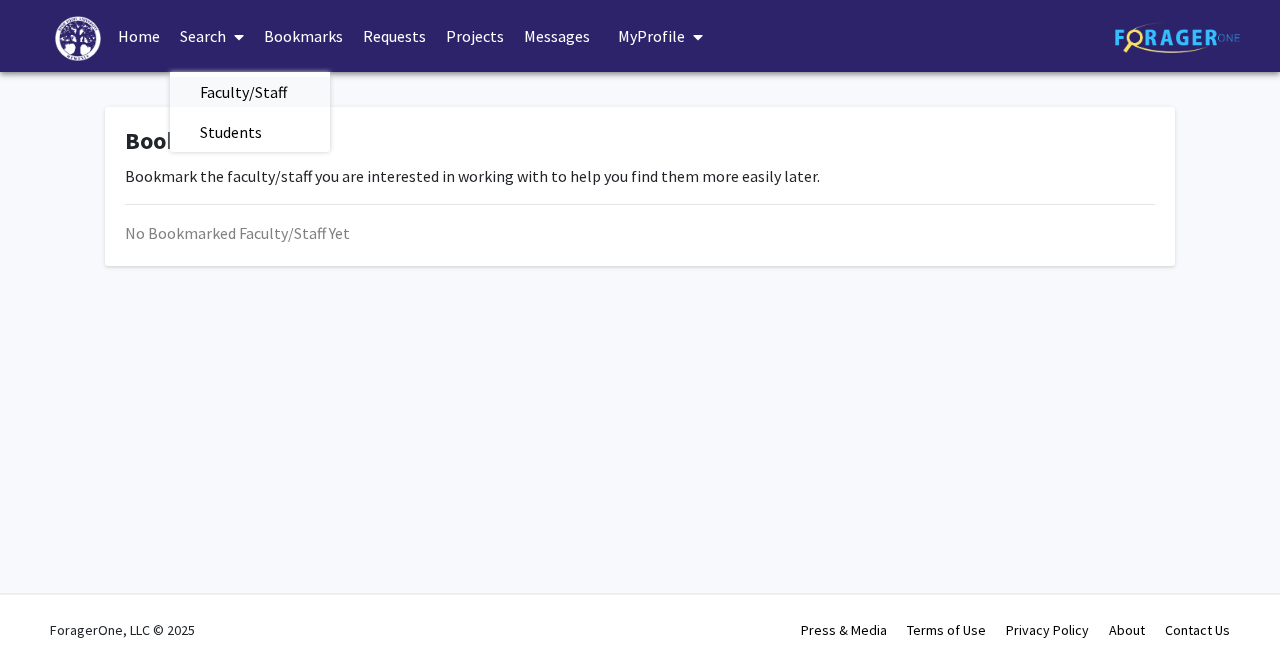 click on "Faculty/Staff" at bounding box center (243, 92) 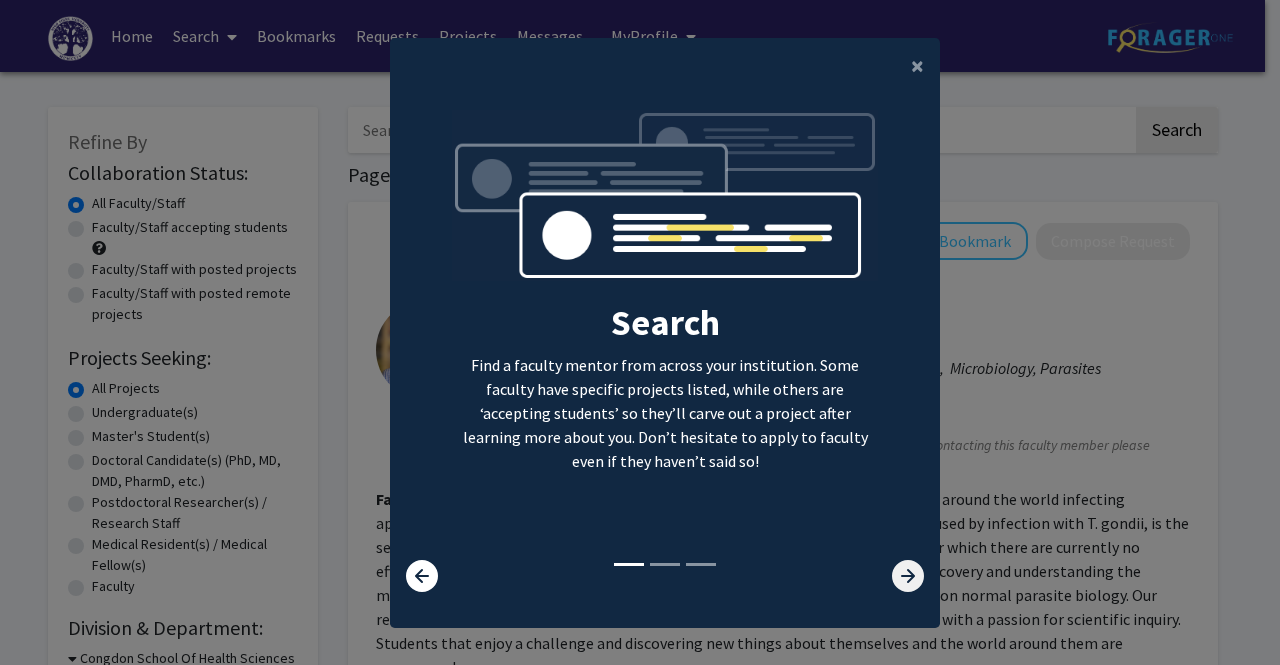 click 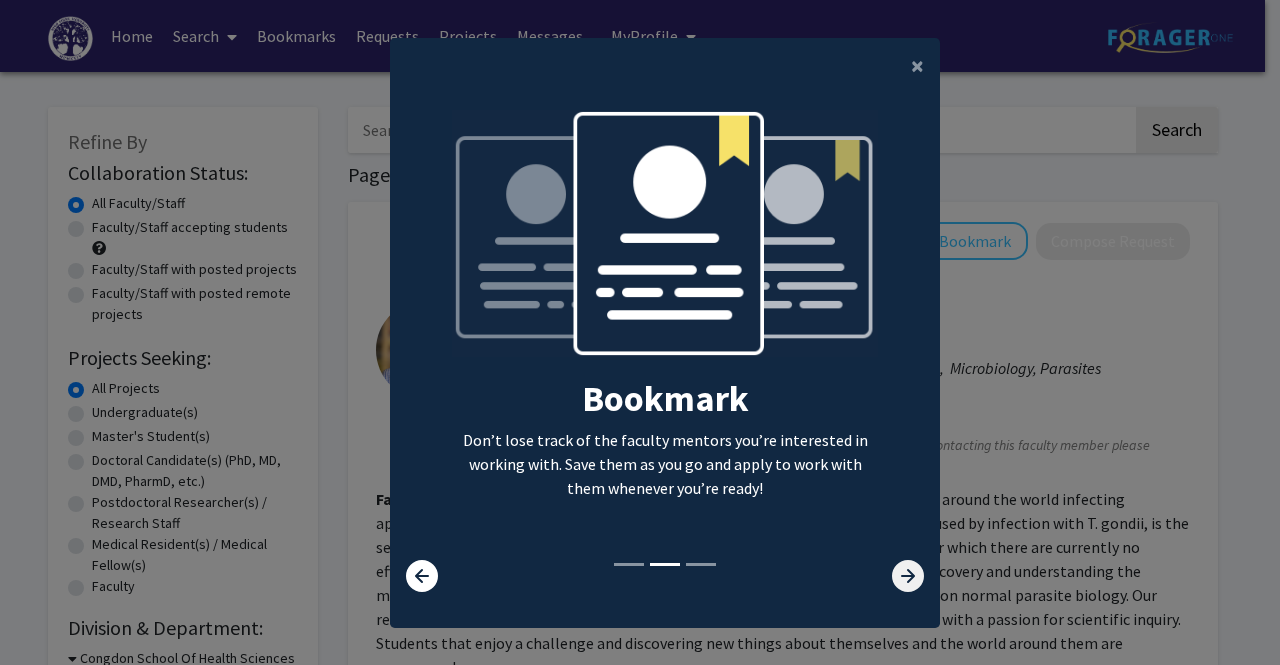 click 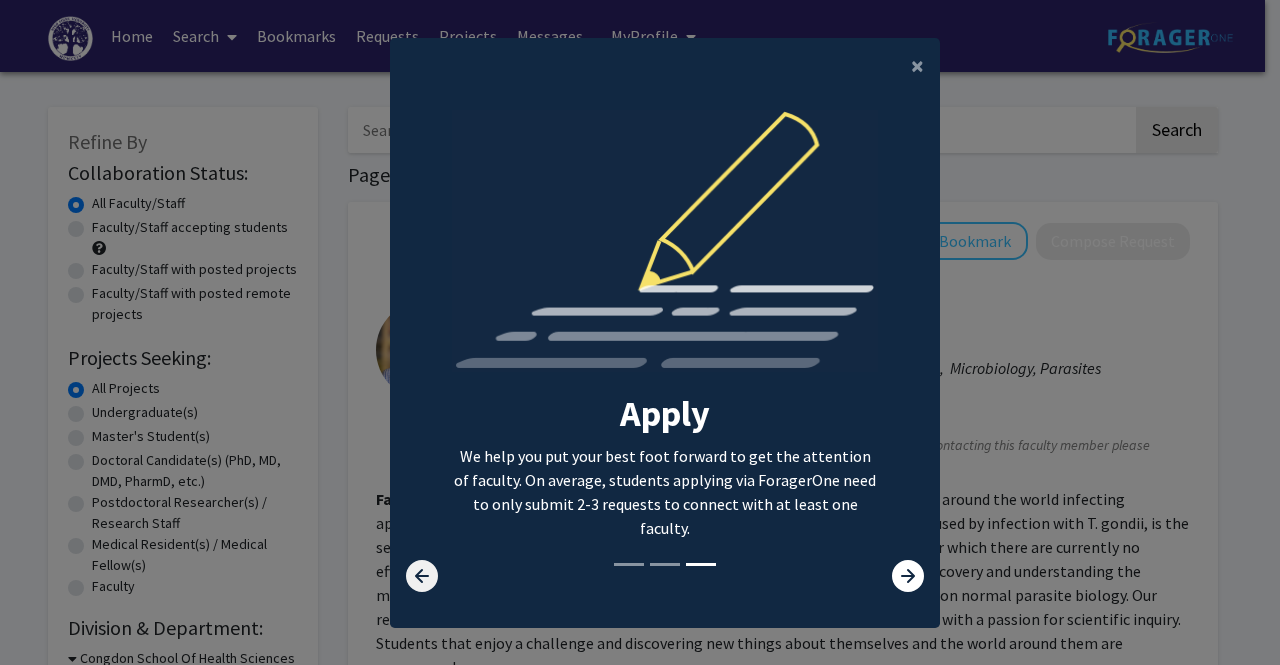 click 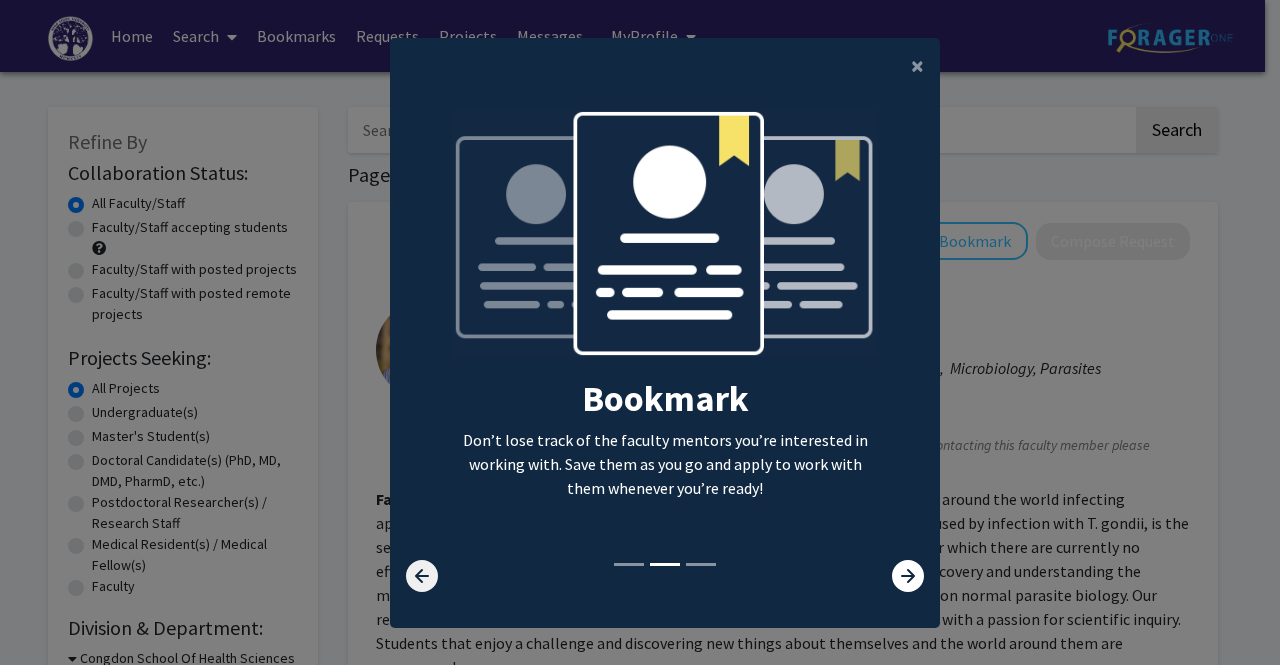 click 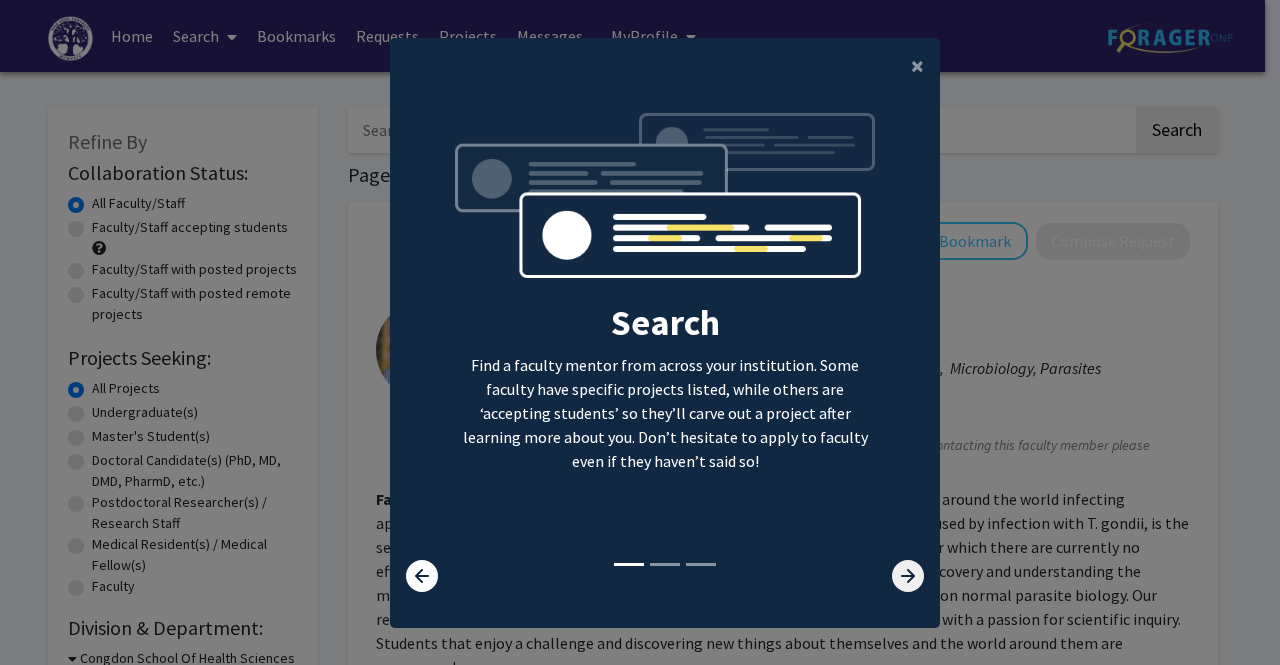 click 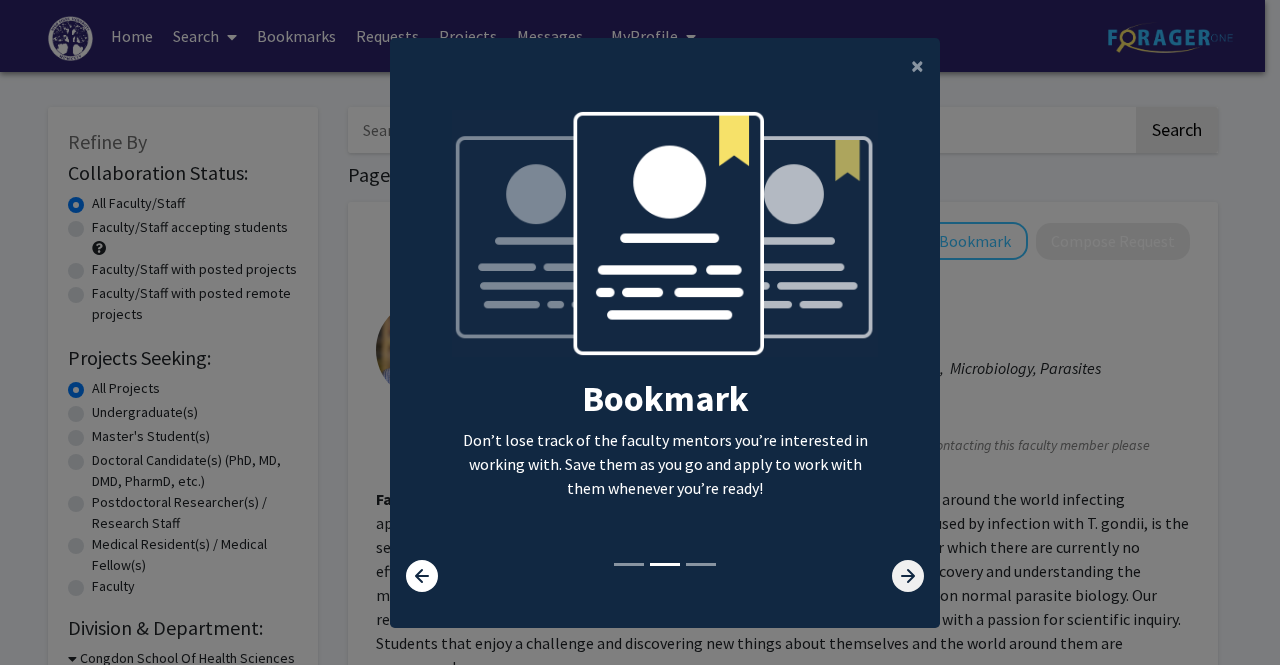 click 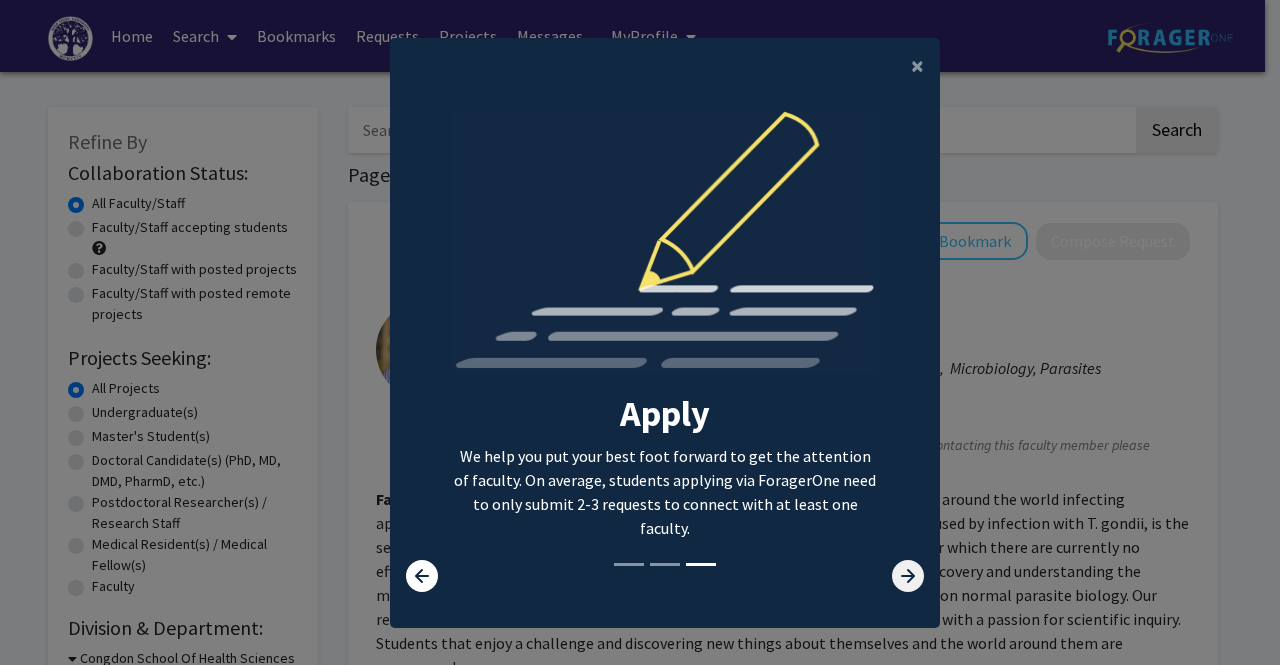 click 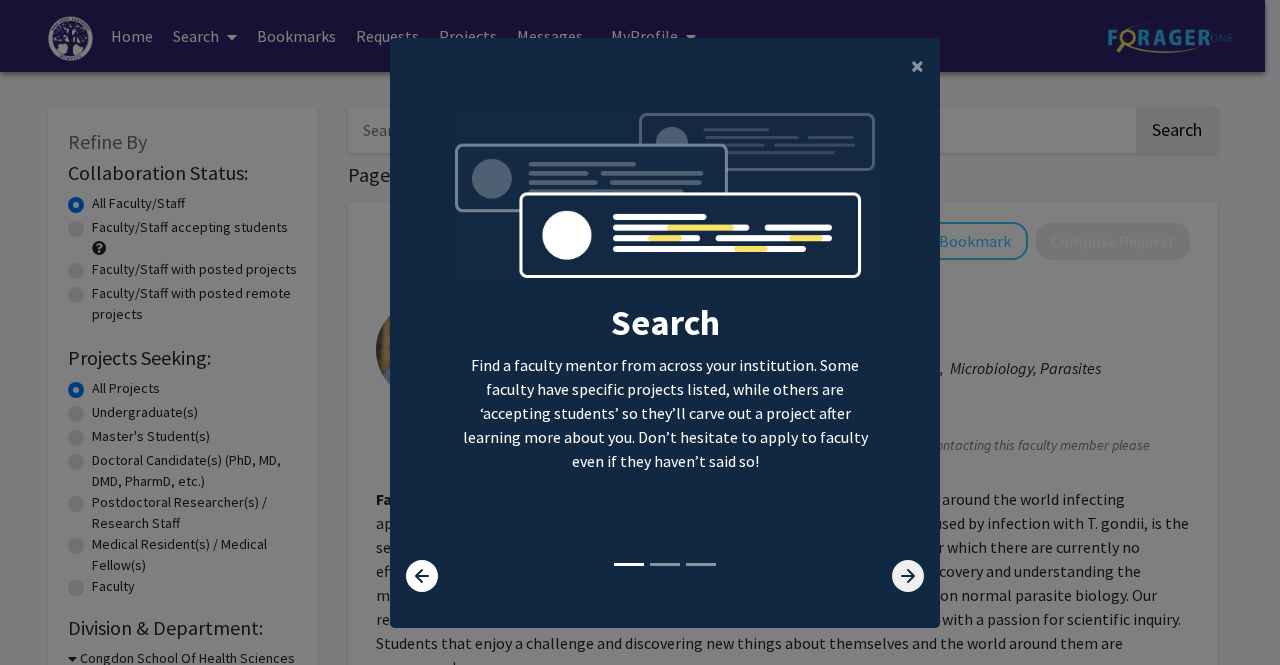 click 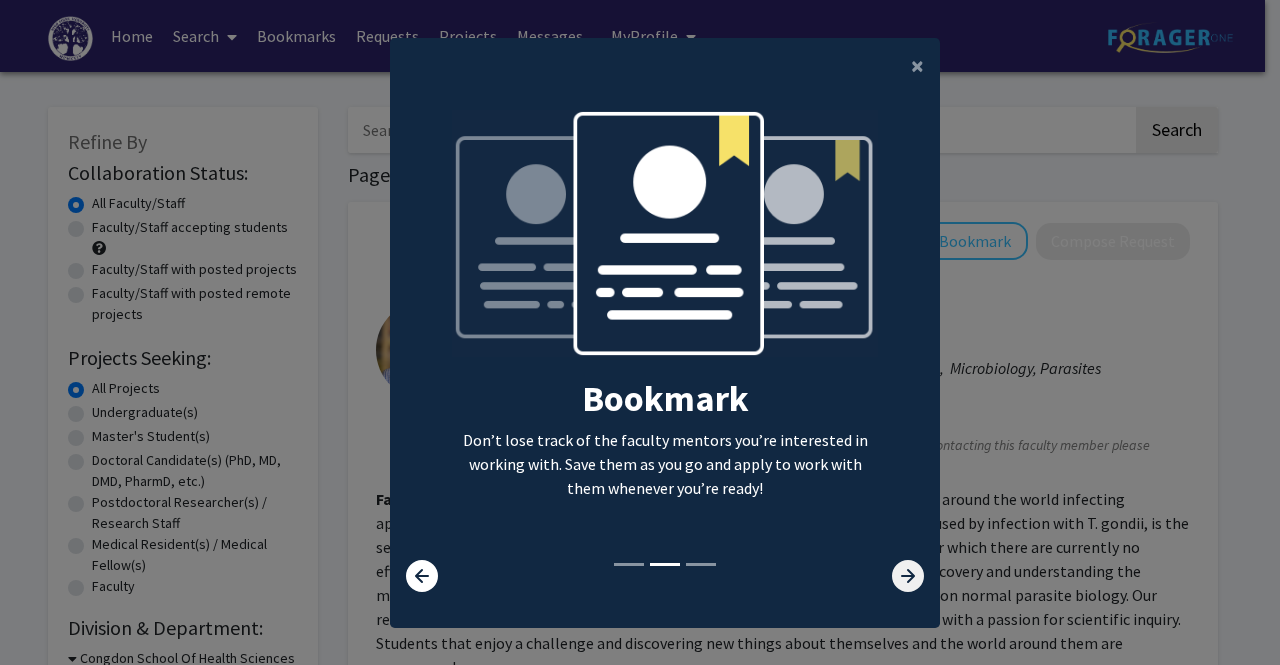 click 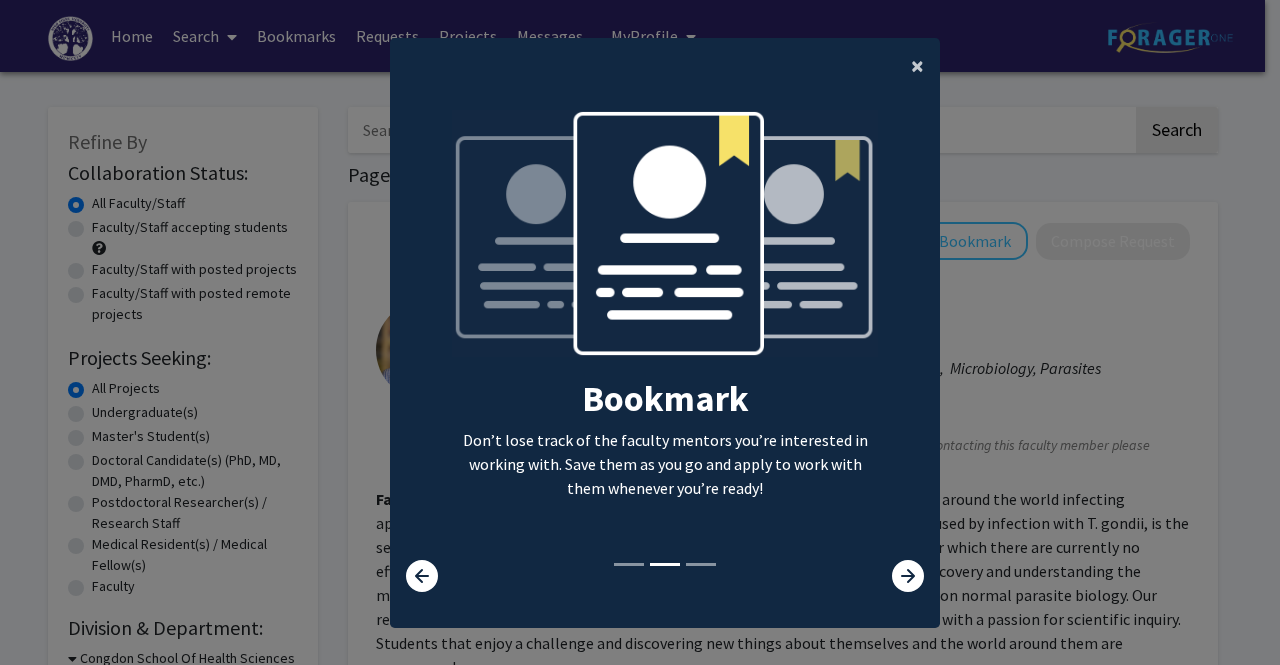 click on "×" 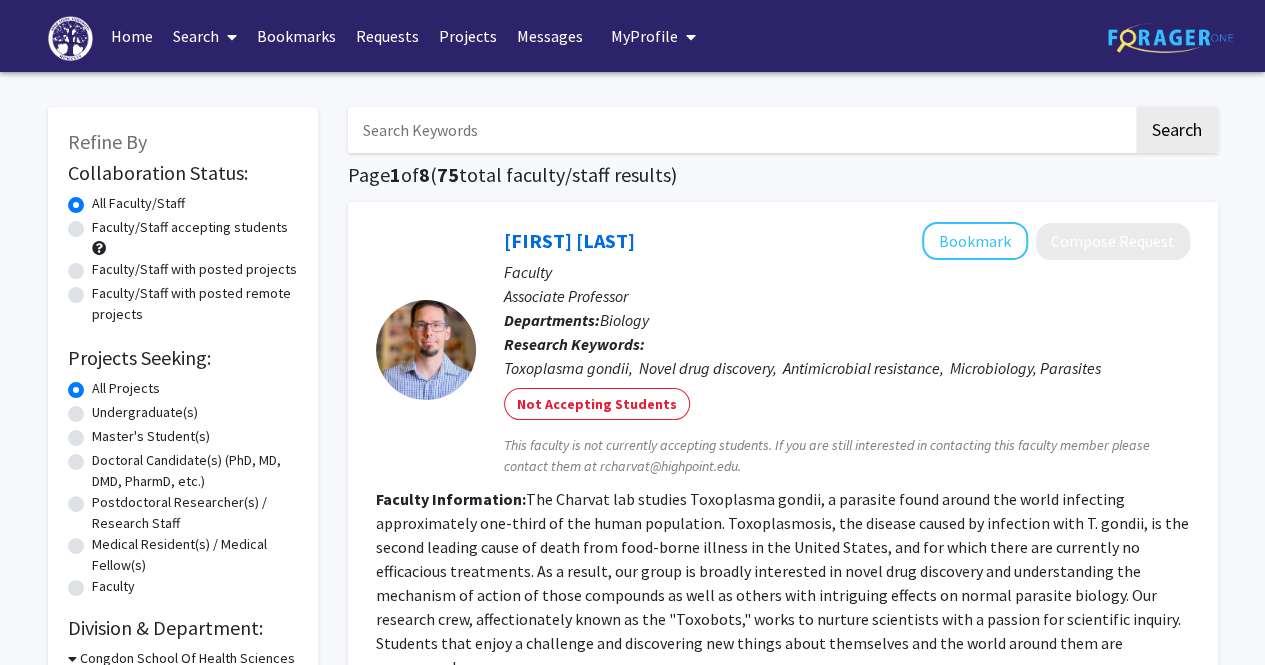 click at bounding box center (740, 130) 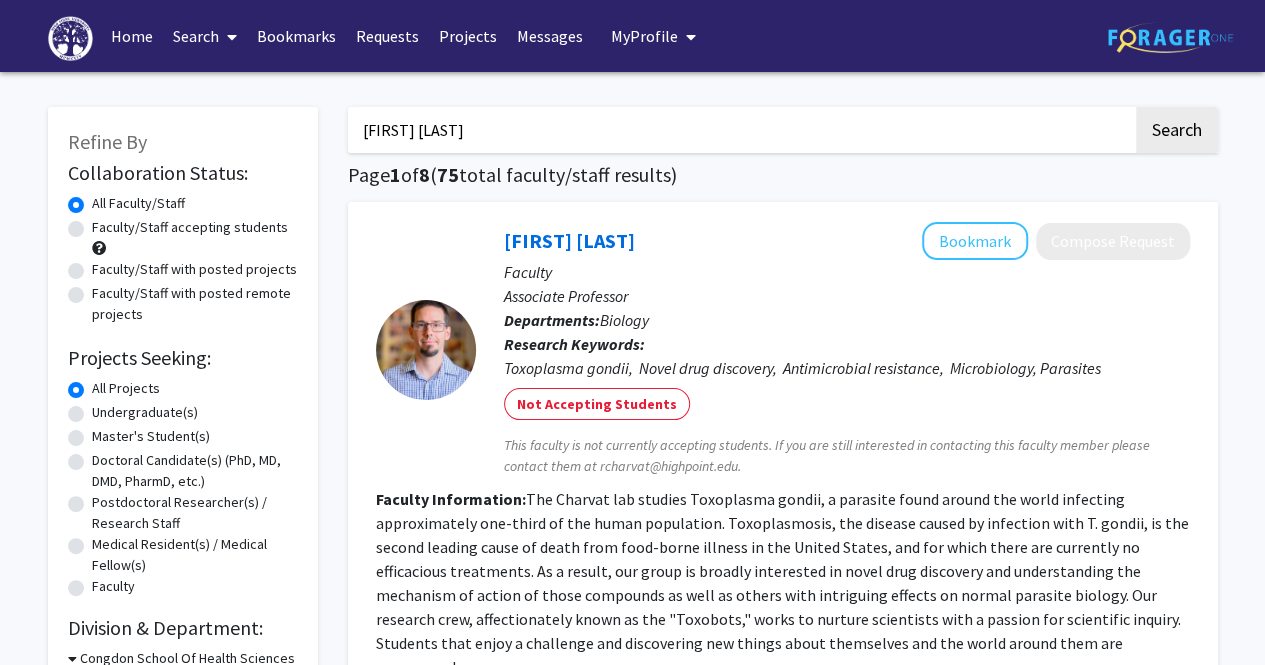 type on "[FIRST] [LAST]" 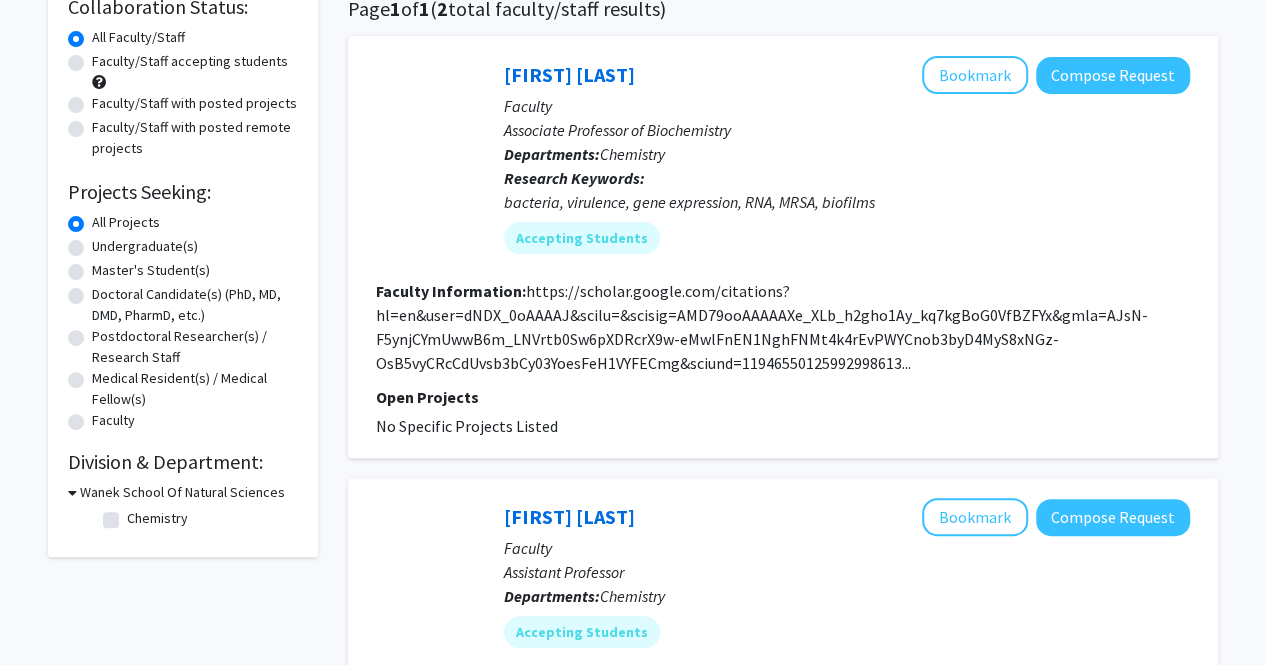 scroll, scrollTop: 0, scrollLeft: 0, axis: both 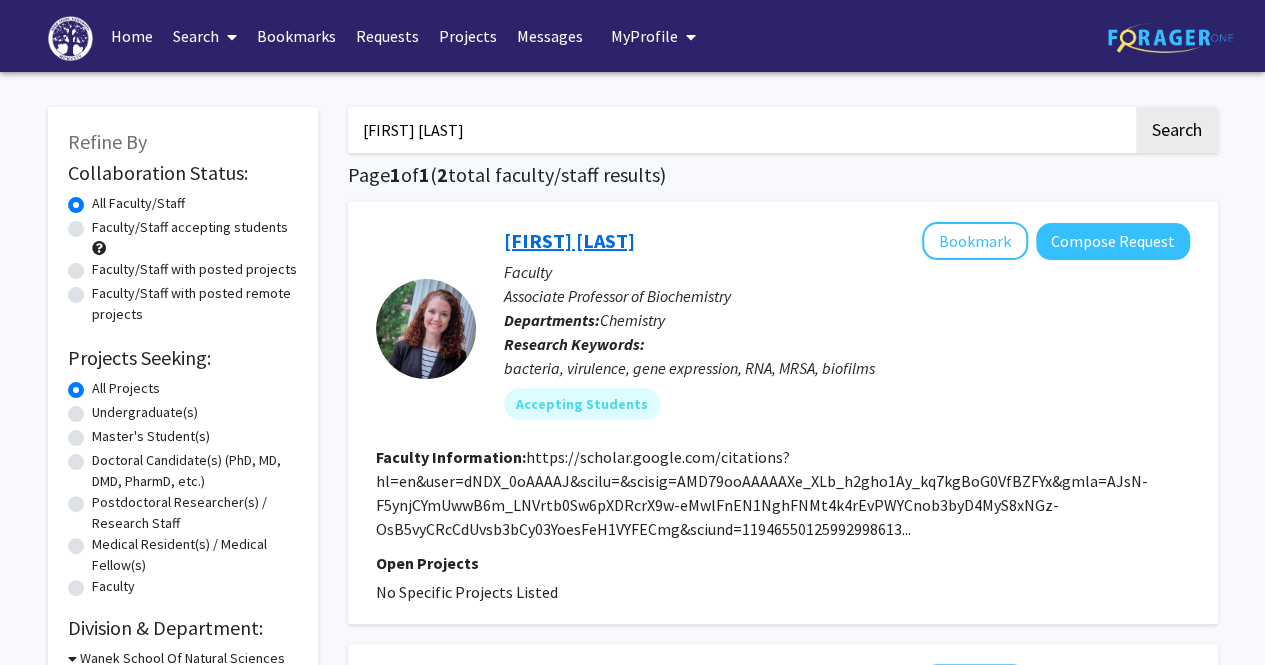 click on "[FIRST] [LAST]" 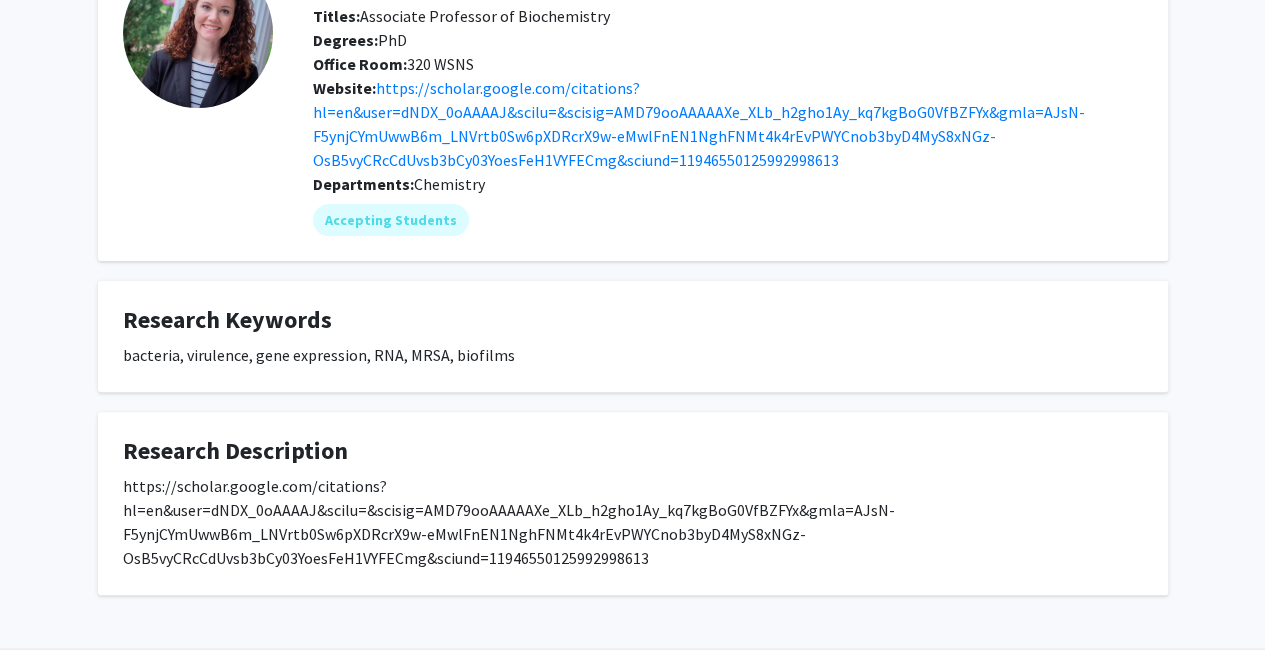 scroll, scrollTop: 184, scrollLeft: 0, axis: vertical 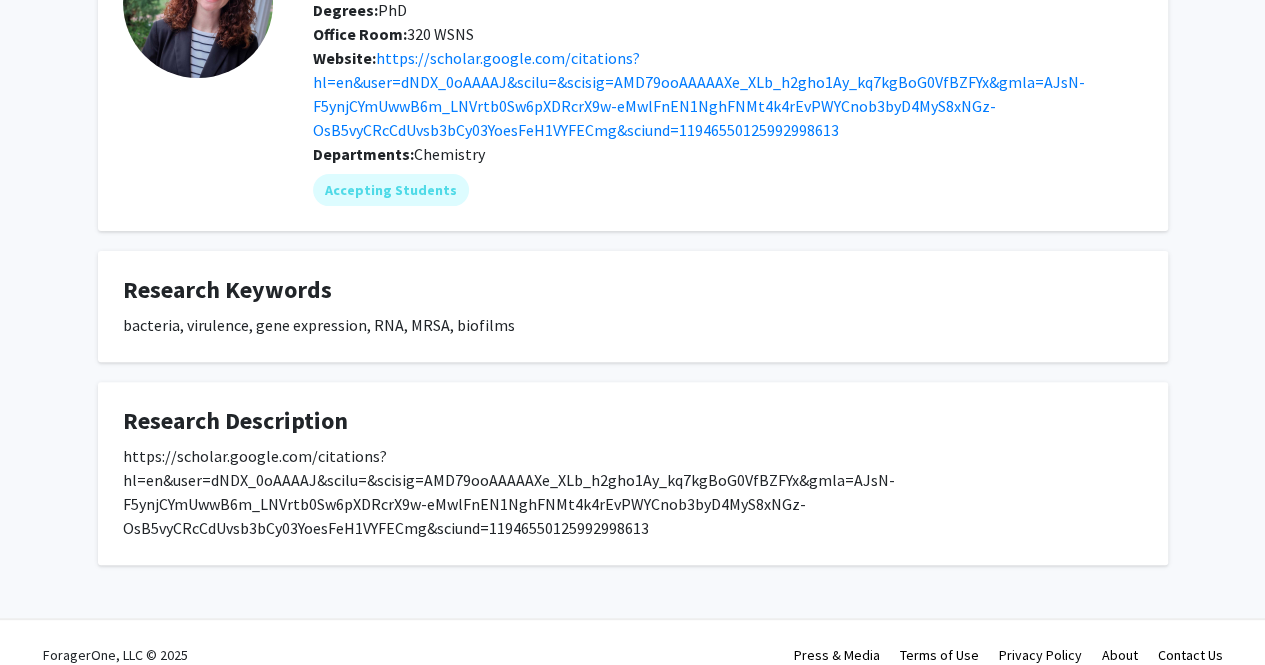 click on "https://scholar.google.com/citations?hl=en&user=dNDX_0oAAAAJ&scilu=&scisig=AMD79ooAAAAAXe_XLb_h2gho1Ay_kq7kgBoG0VfBZFYx&gmla=AJsN-F5ynjCYmUwwB6m_LNVrtb0Sw6pXDRcrX9w-eMwlFnEN1NghFNMt4k4rEvPWYCnob3byD4MyS8xNGz-OsB5vyCRcCdUvsb3bCy03YoesFeH1VYFECmg&sciund=11946550125992998613" 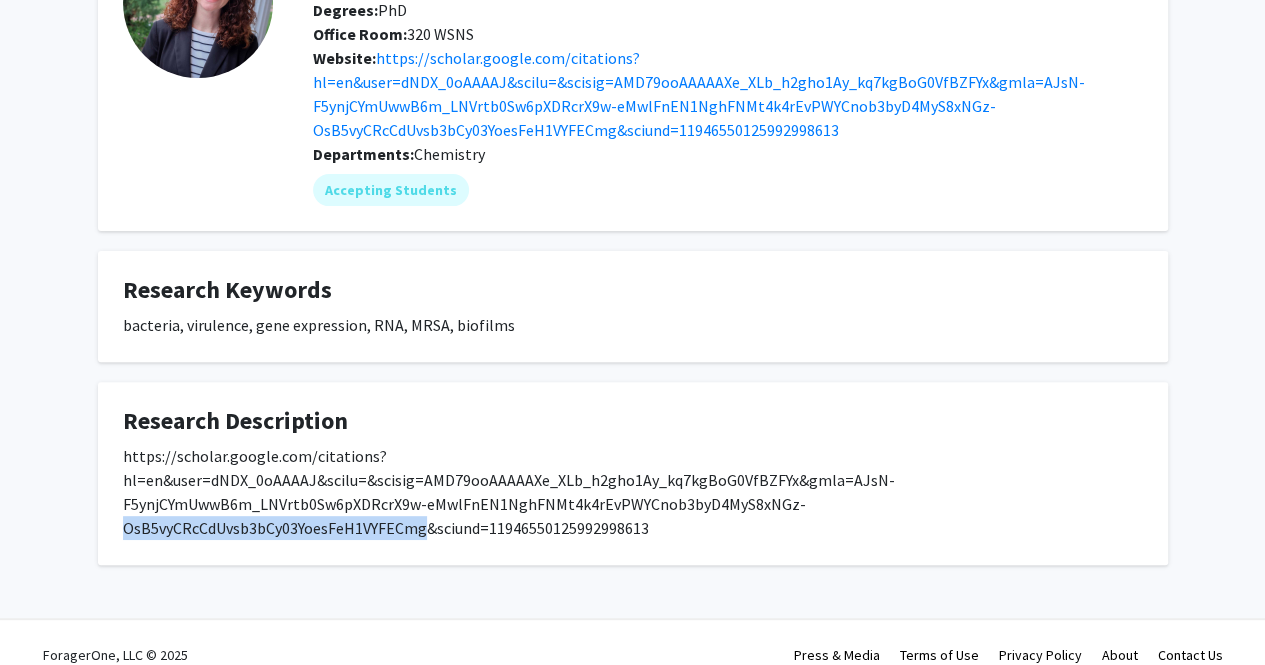 click on "https://scholar.google.com/citations?hl=en&user=dNDX_0oAAAAJ&scilu=&scisig=AMD79ooAAAAAXe_XLb_h2gho1Ay_kq7kgBoG0VfBZFYx&gmla=AJsN-F5ynjCYmUwwB6m_LNVrtb0Sw6pXDRcrX9w-eMwlFnEN1NghFNMt4k4rEvPWYCnob3byD4MyS8xNGz-OsB5vyCRcCdUvsb3bCy03YoesFeH1VYFECmg&sciund=11946550125992998613" 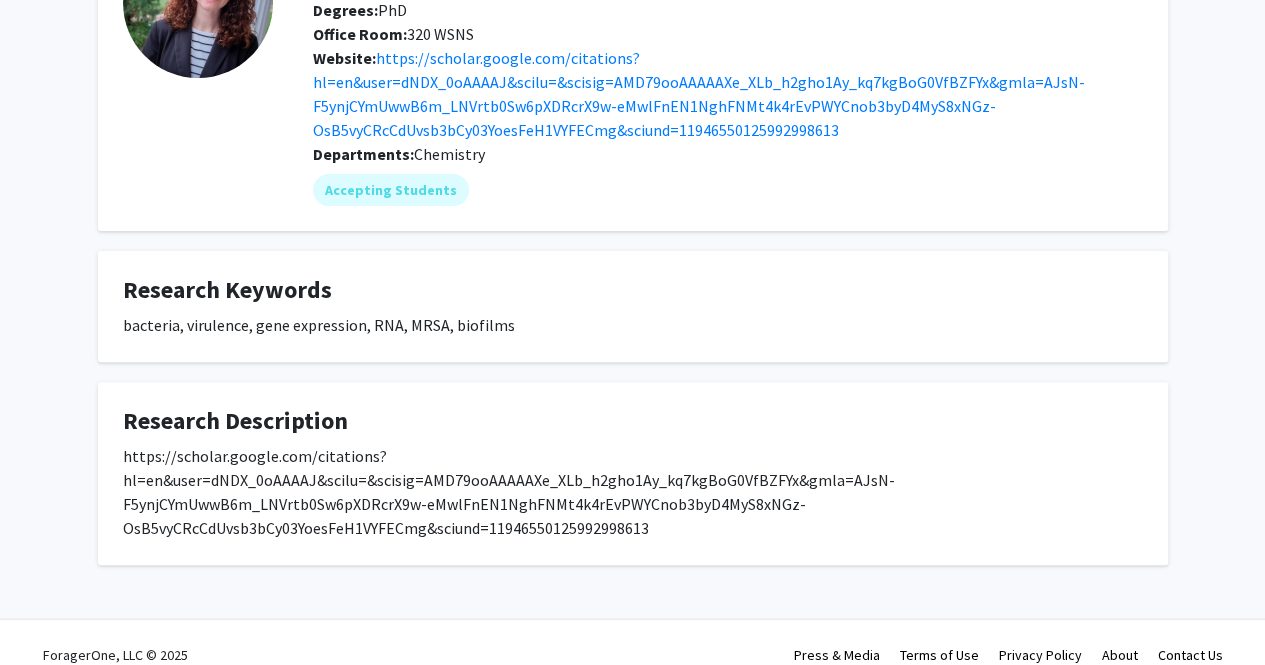 click on "[FIRST] [LAST]  Bookmark
Compose Request  Titles:   Associate Professor of Biochemistry  Degrees:   PhD  Office Room:   320 WSNS  Website:  https://scholar.google.com/citations?hl=en&user=dNDX_0oAAAAJ&scilu=&scisig=AMD79ooAAAAAXe_XLb_h2gho1Ay_kq7kgBoG0VfBZFYx&gmla=AJsN-F5ynjCYmUwwB6m_LNVrtb0Sw6pXDRcrX9w-eMwlFnEN1NghFNMt4k4rEvPWYCnob3byD4MyS8xNGz-OsB5vyCRcCdUvsb3bCy03YoesFeH1VYFECmg&sciund=11946550125992998613 Departments:   Chemistry  Accepting Students  Research Keywords  bacteria, virulence, gene expression, RNA, MRSA, biofilms  Research Description  https://scholar.google.com/citations?hl=en&user=dNDX_0oAAAAJ&scilu=&scisig=AMD79ooAAAAAXe_XLb_h2gho1Ay_kq7kgBoG0VfBZFYx&gmla=AJsN-F5ynjCYmUwwB6m_LNVrtb0Sw6pXDRcrX9w-eMwlFnEN1NghFNMt4k4rEvPWYCnob3byD4MyS8xNGz-OsB5vyCRcCdUvsb3bCy03YoesFeH1VYFECmg&sciund=11946550125992998613" 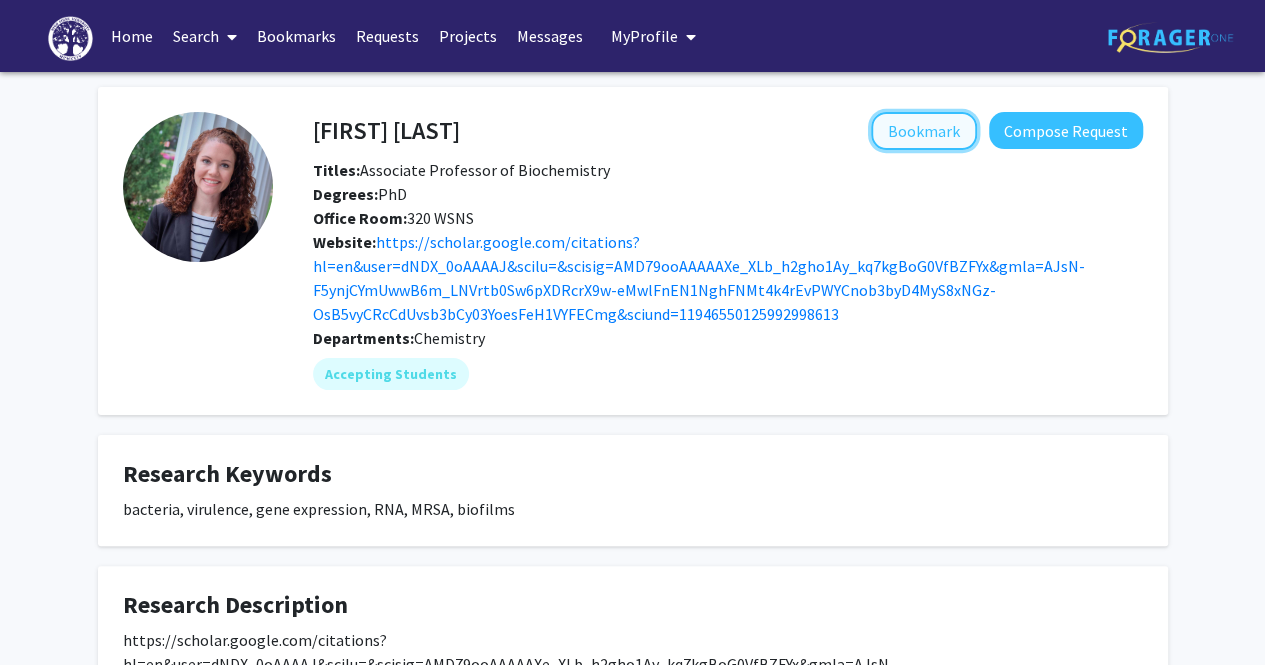 click on "Bookmark" 